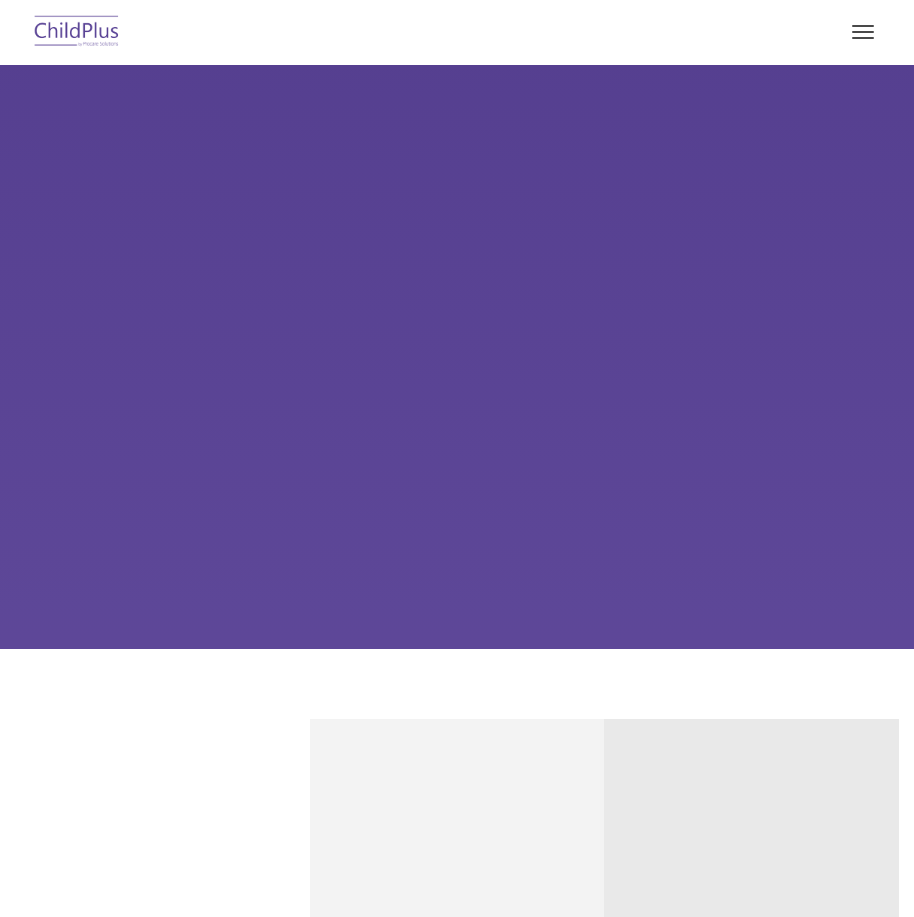 scroll, scrollTop: 0, scrollLeft: 0, axis: both 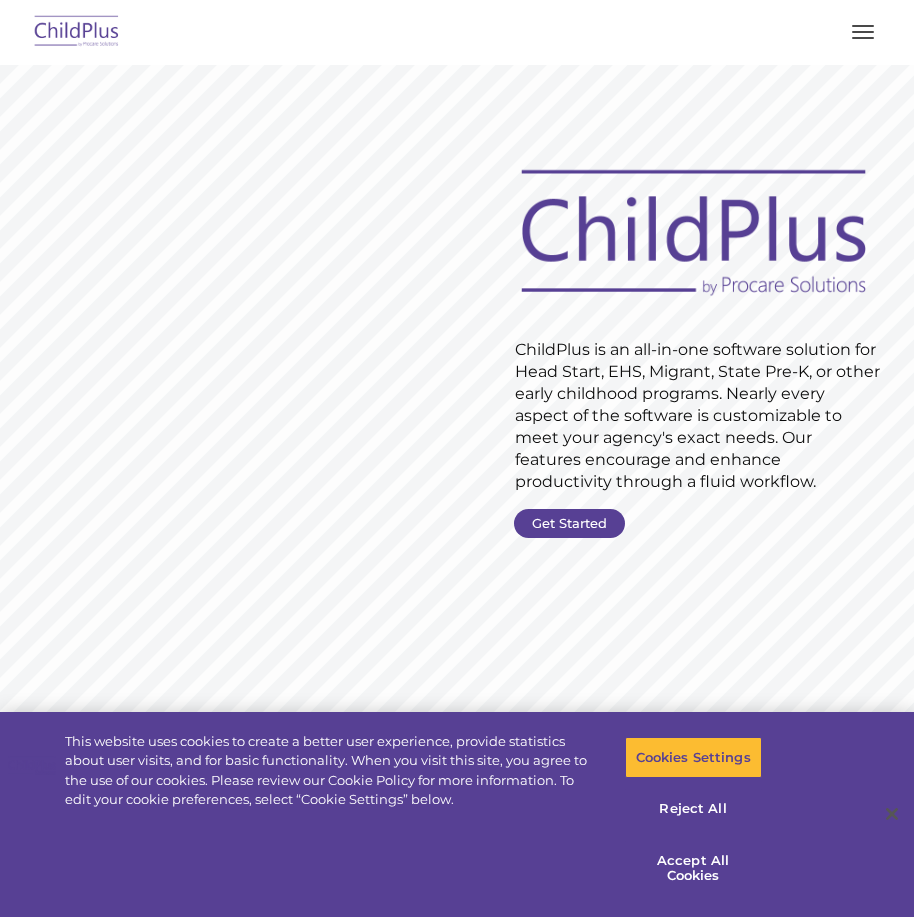 click at bounding box center (863, 32) 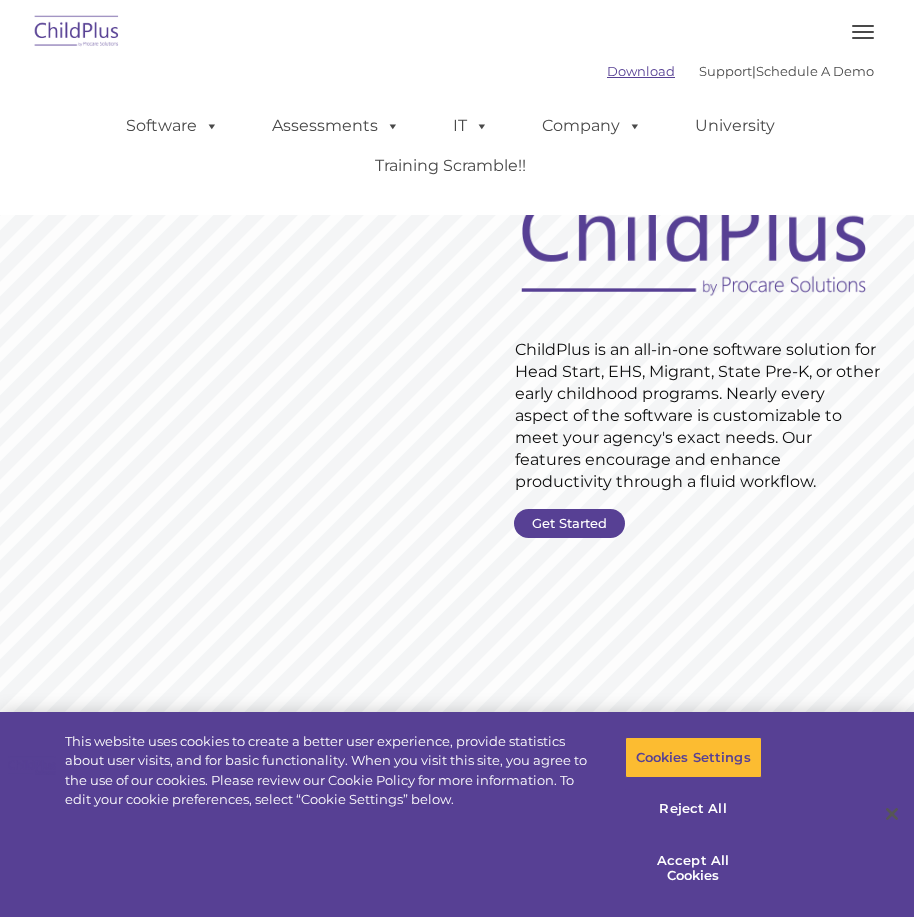 click on "Download" at bounding box center (641, 71) 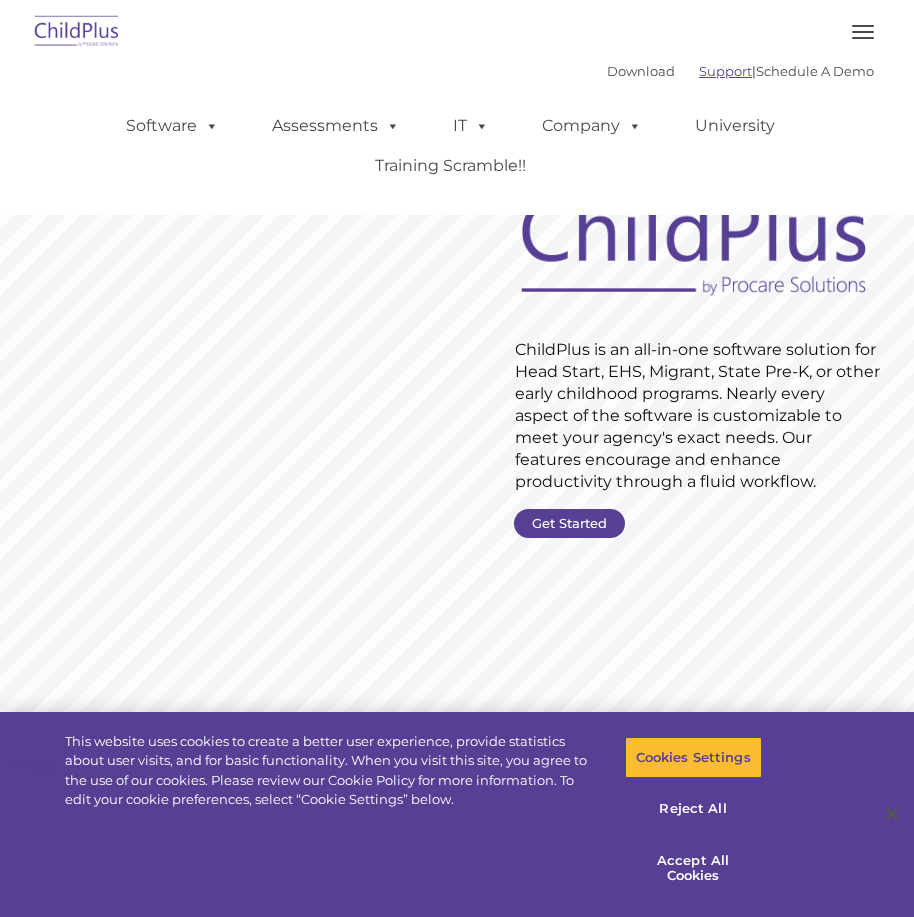 click on "Support" at bounding box center [725, 71] 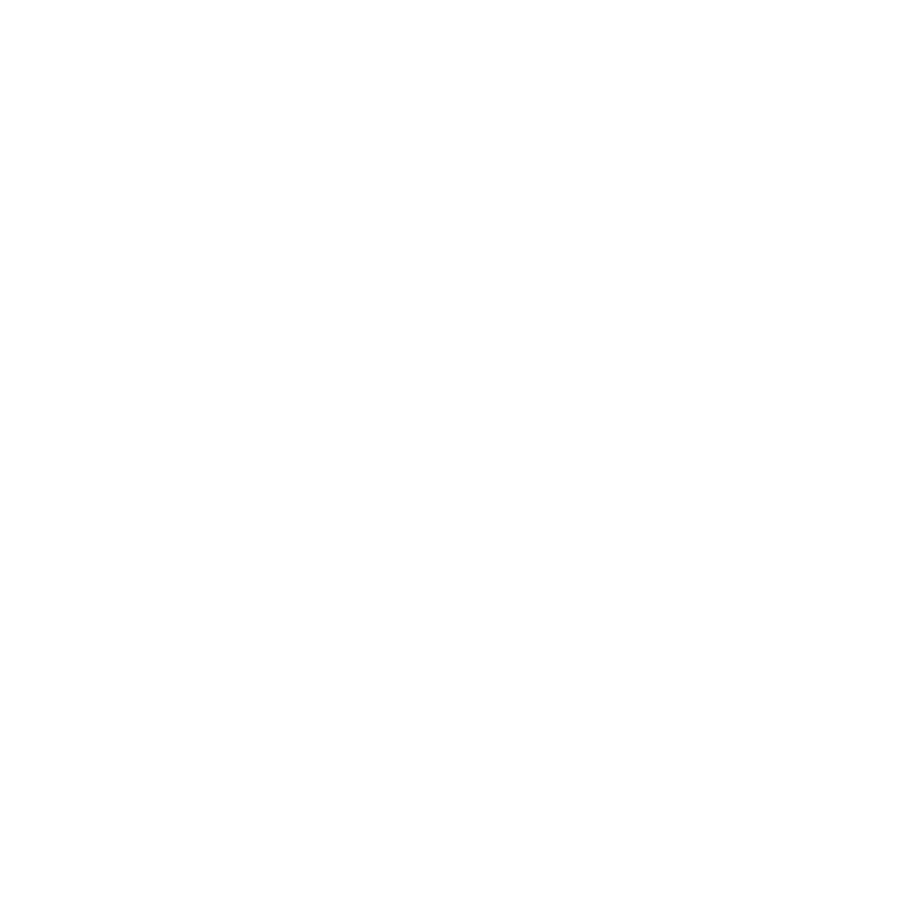 scroll, scrollTop: 0, scrollLeft: 0, axis: both 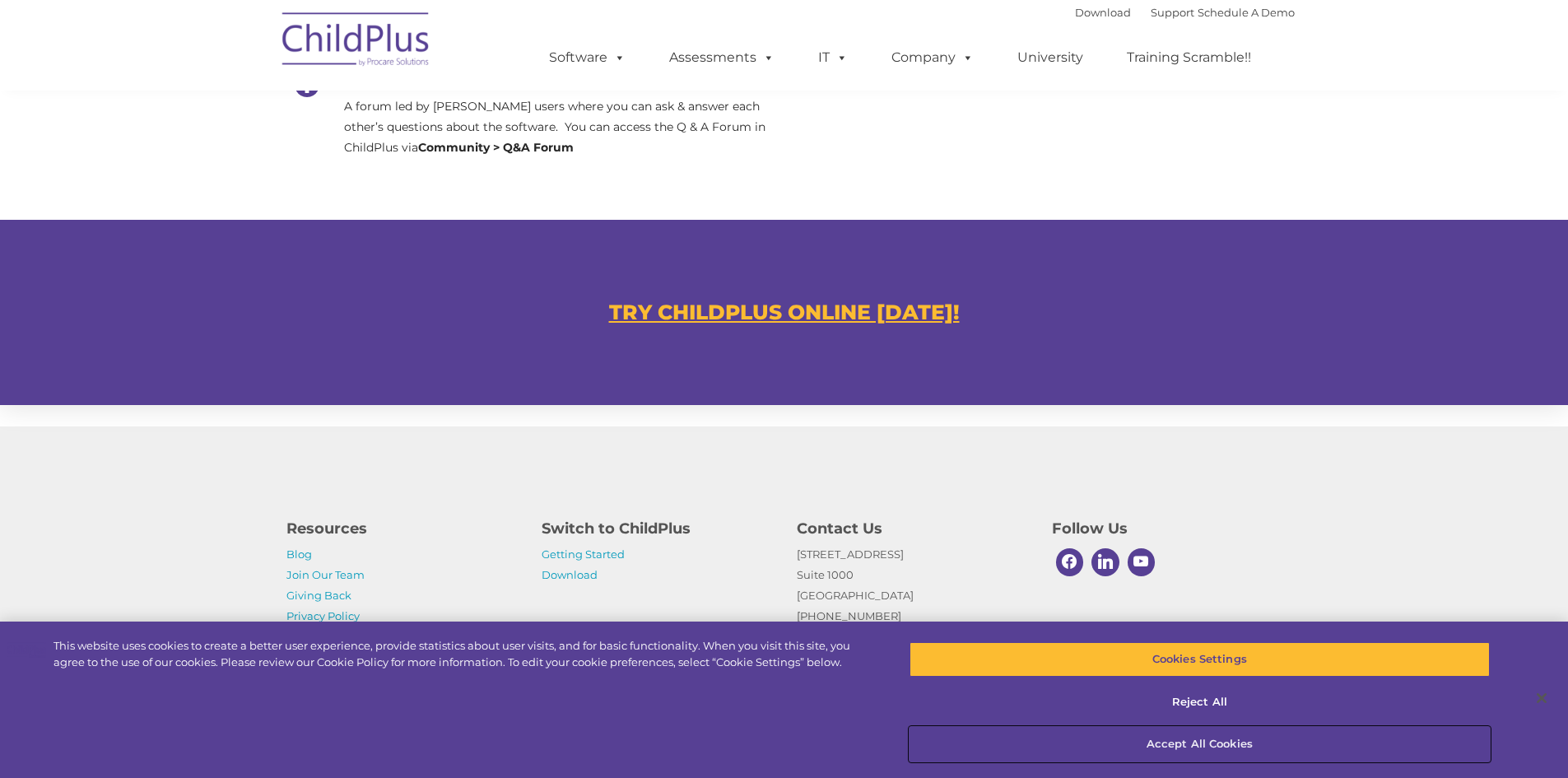 click on "Accept All Cookies" at bounding box center (1199, 744) 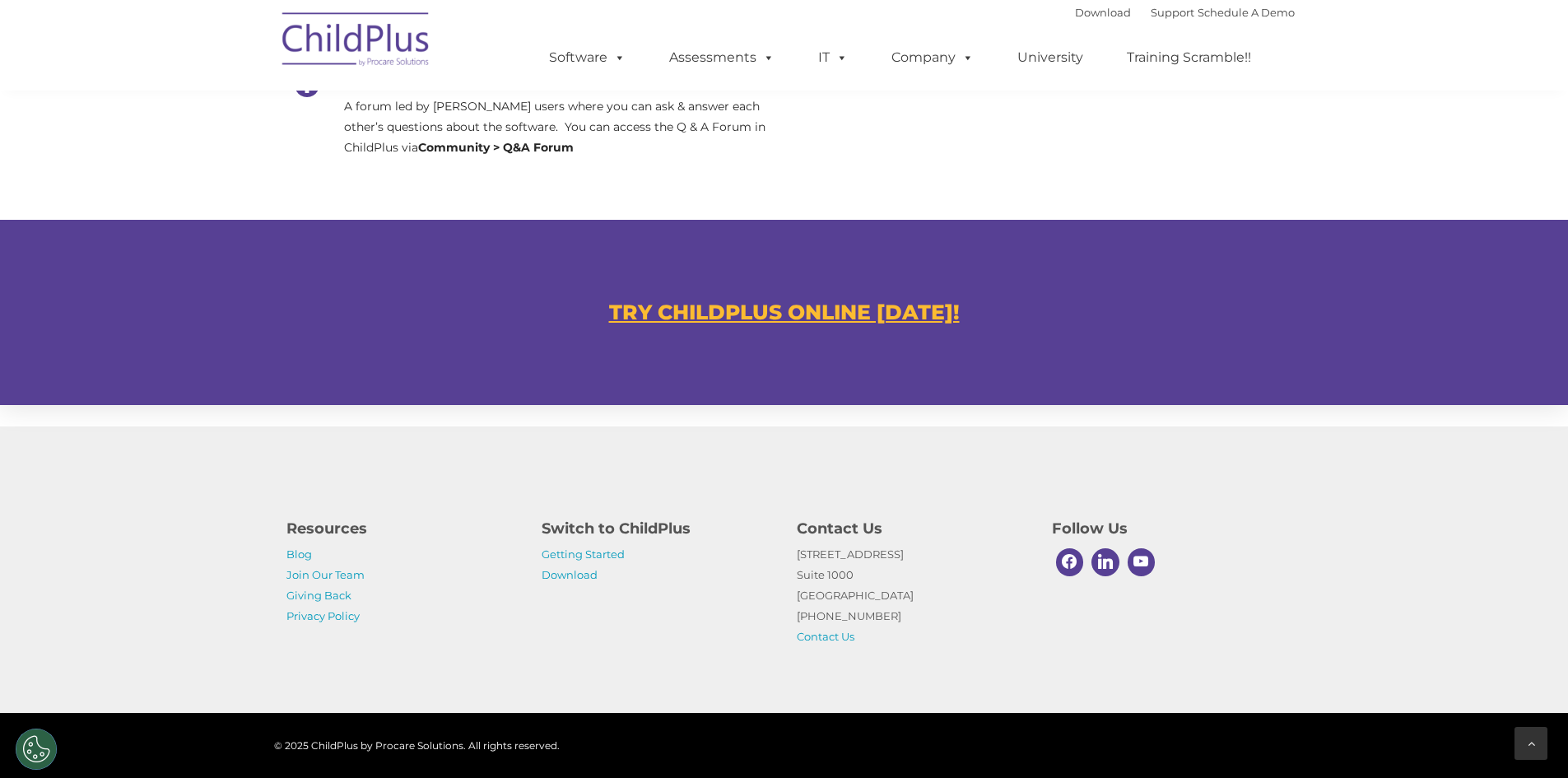 click at bounding box center [1531, 743] 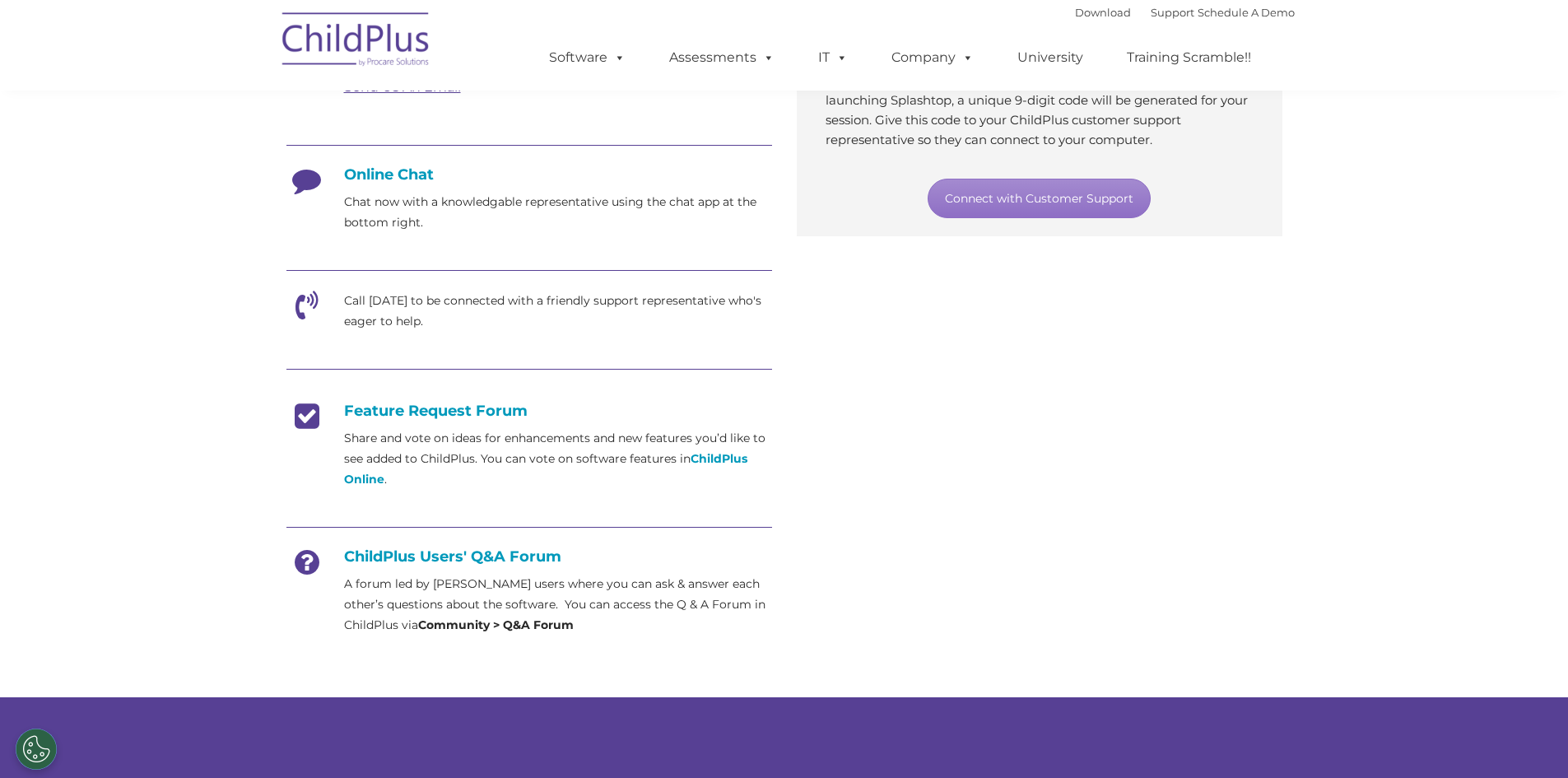 scroll, scrollTop: 397, scrollLeft: 0, axis: vertical 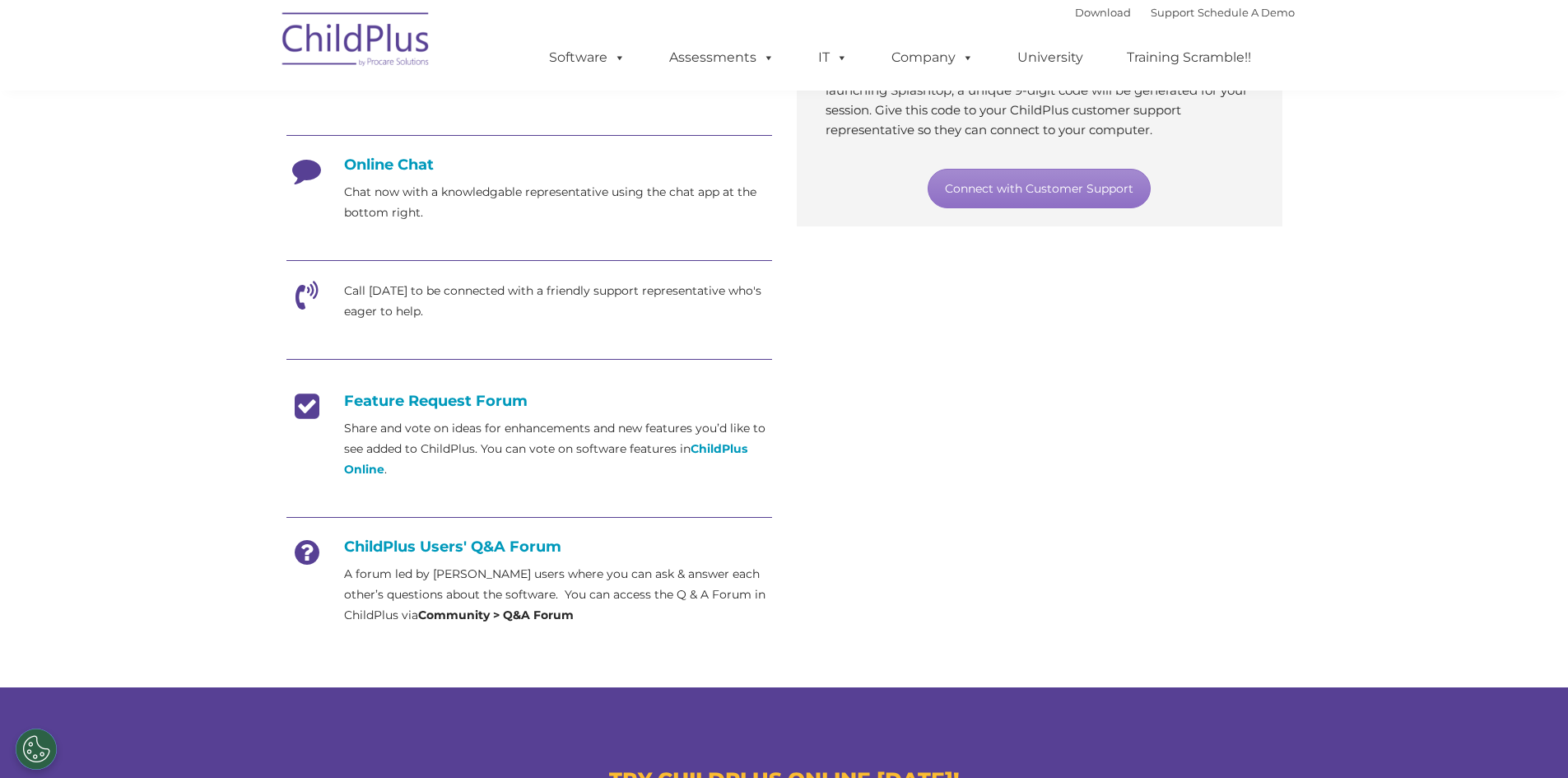 click on "Community > Q&A Forum" at bounding box center [496, 615] 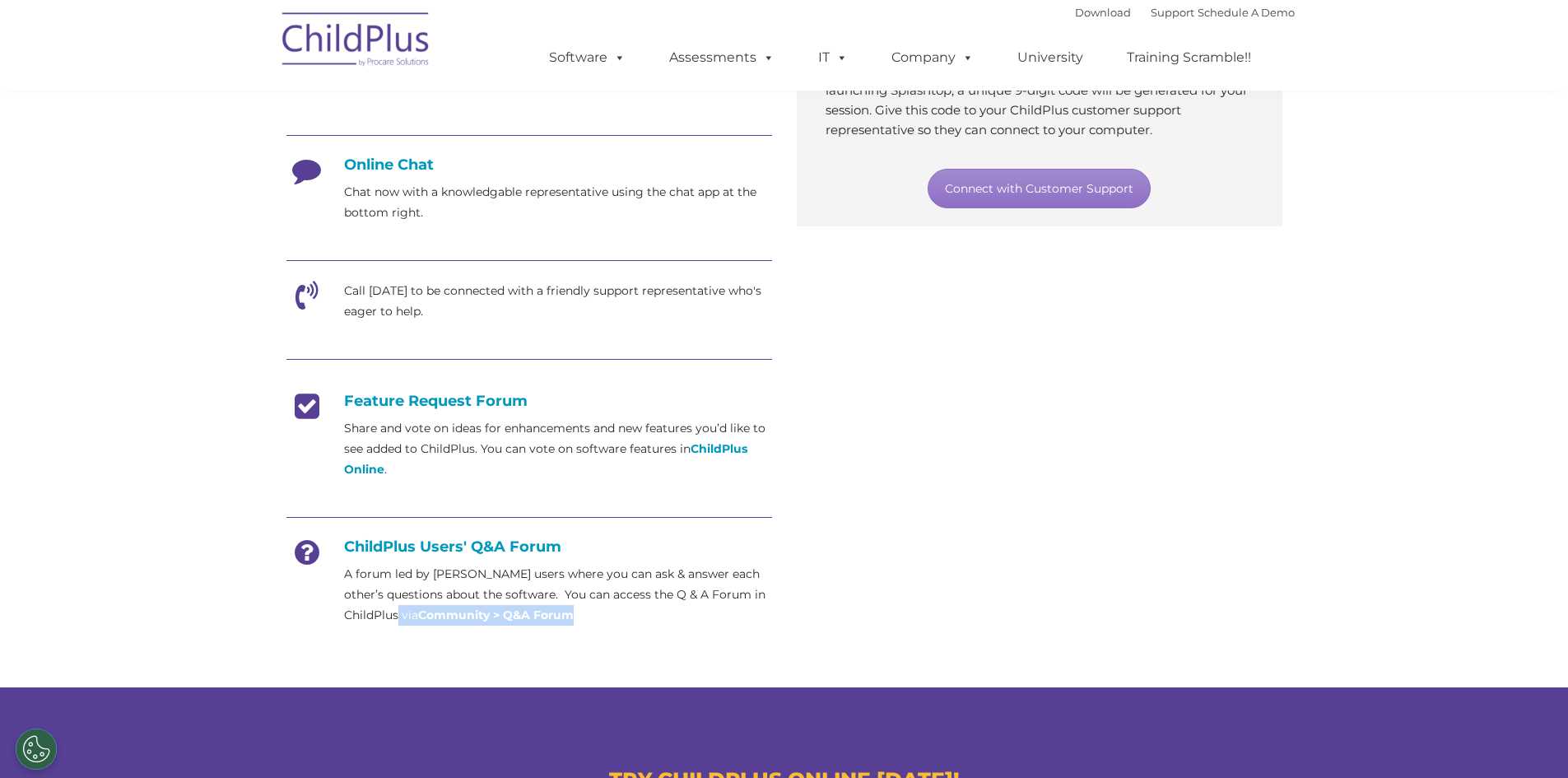 drag, startPoint x: 576, startPoint y: 620, endPoint x: 417, endPoint y: 623, distance: 159.0283 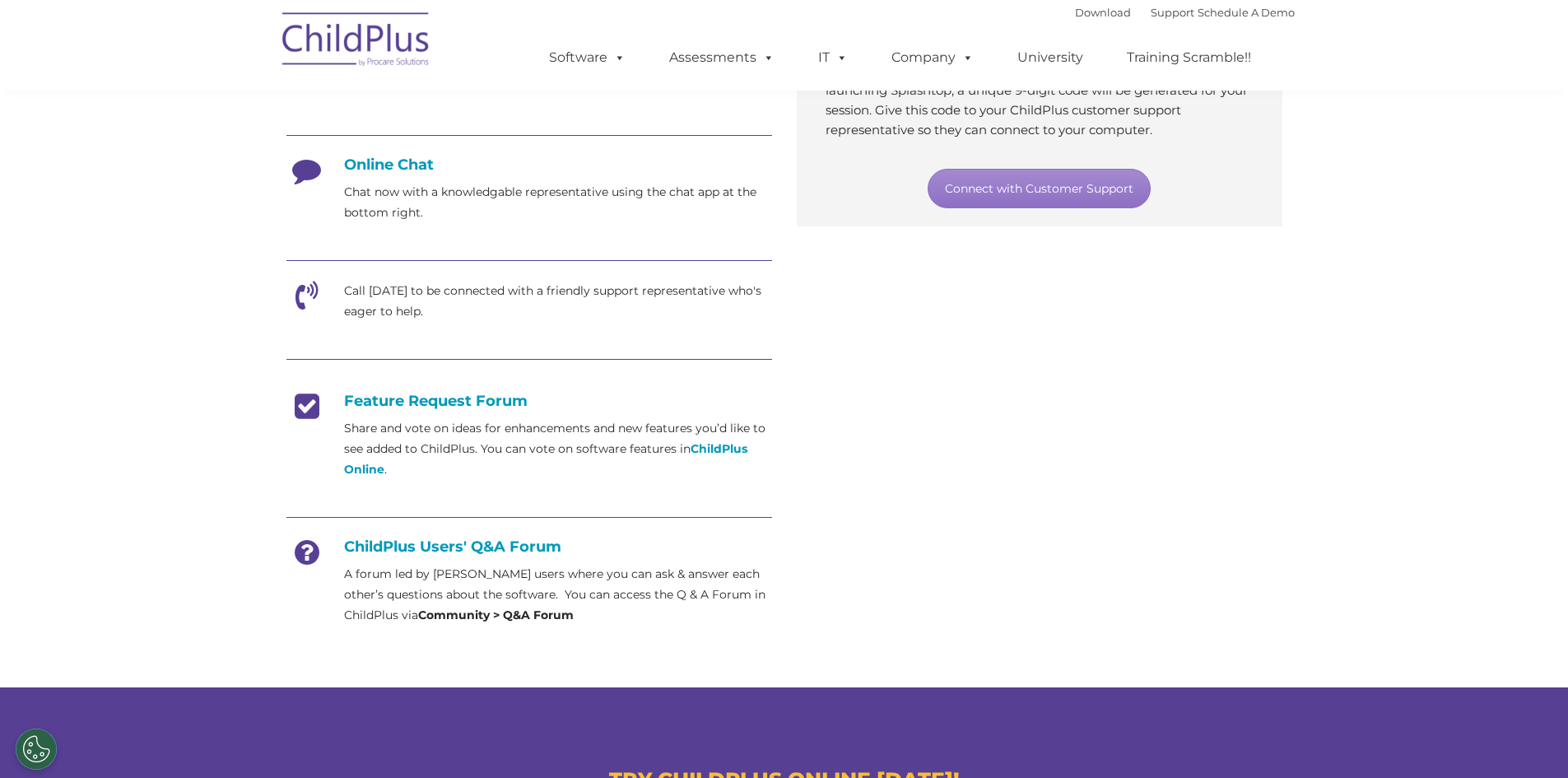 drag, startPoint x: 477, startPoint y: 599, endPoint x: 1091, endPoint y: 403, distance: 644.52463 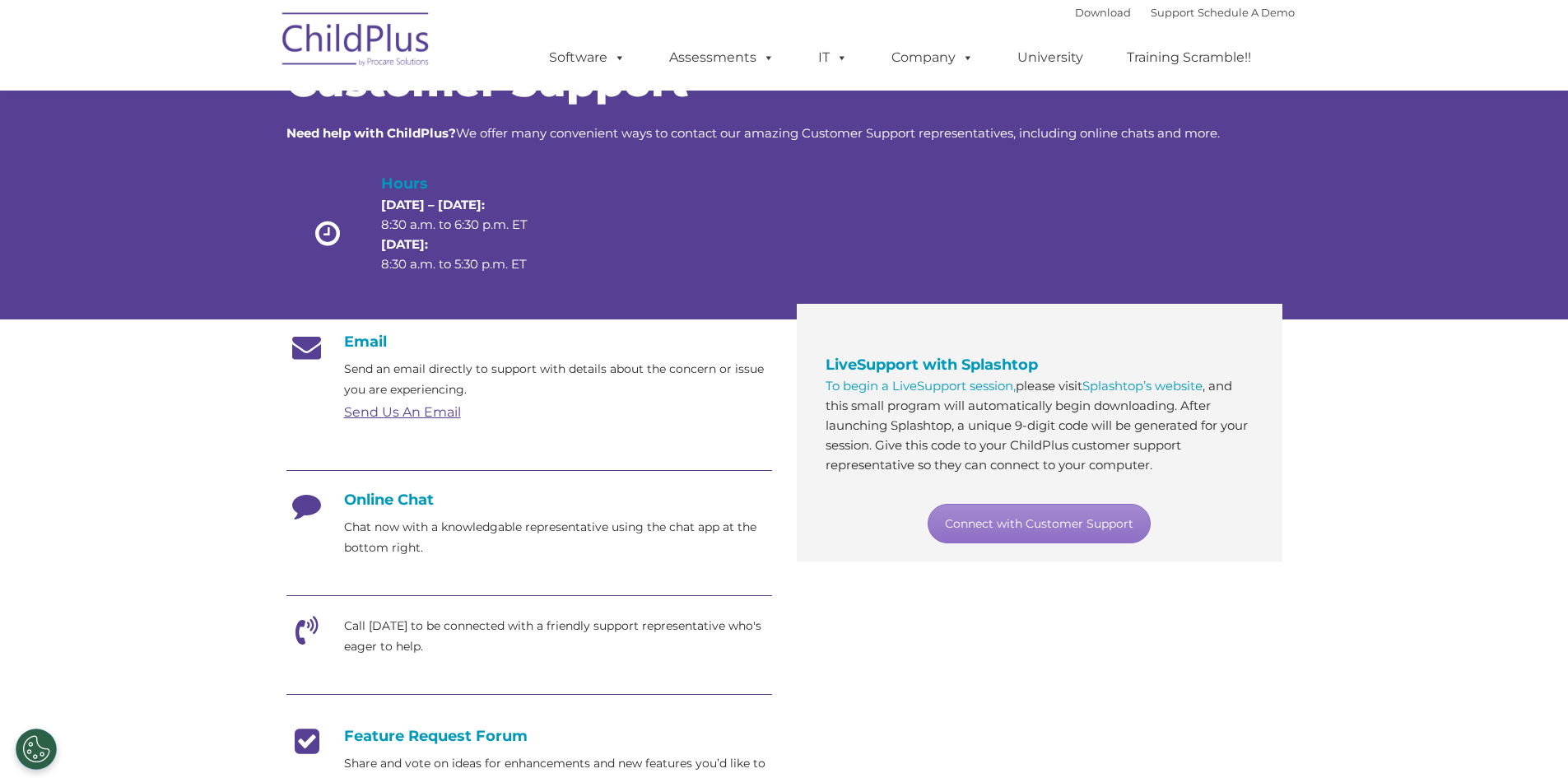 scroll, scrollTop: 0, scrollLeft: 0, axis: both 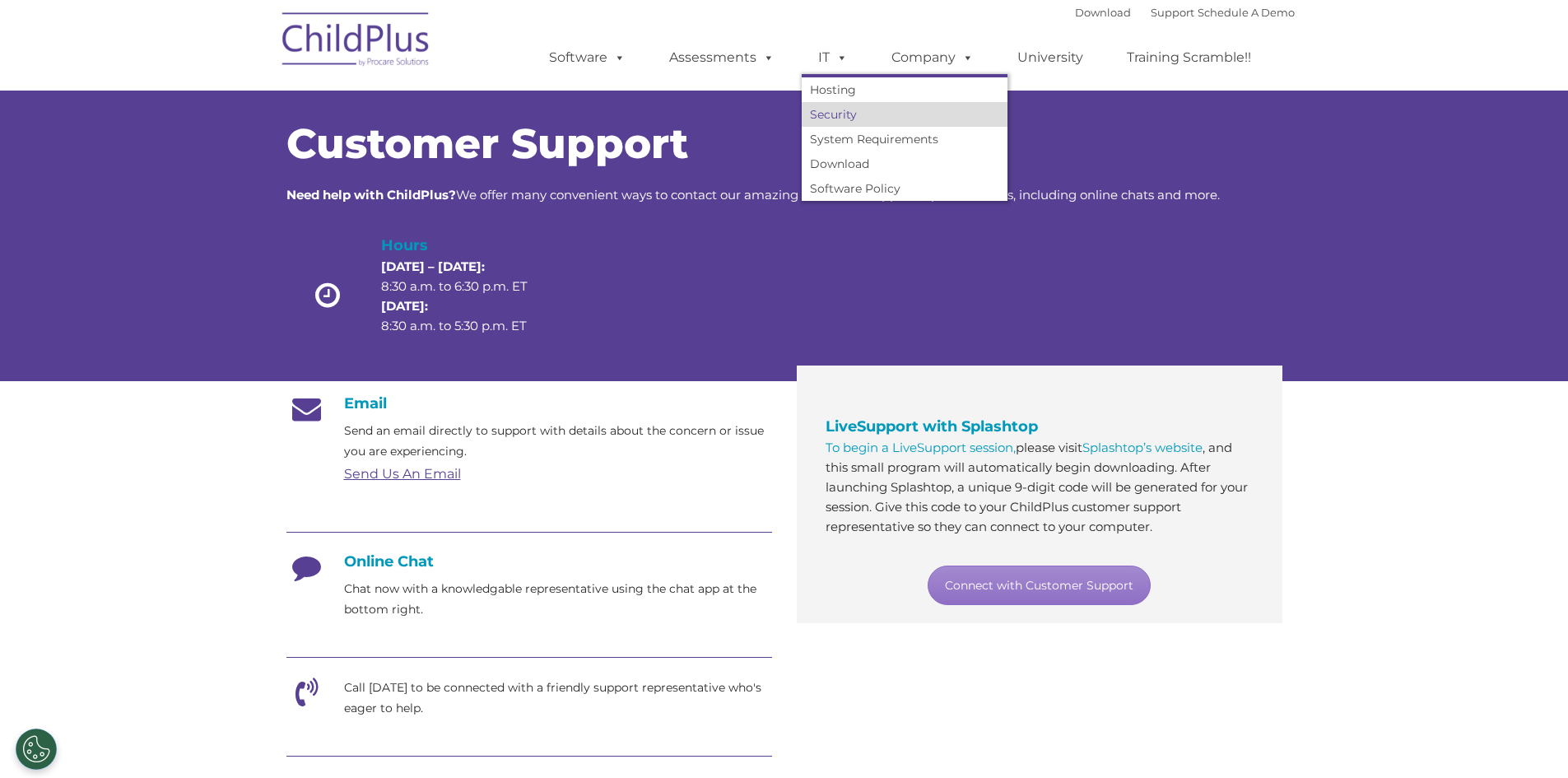 click on "Security" at bounding box center (905, 114) 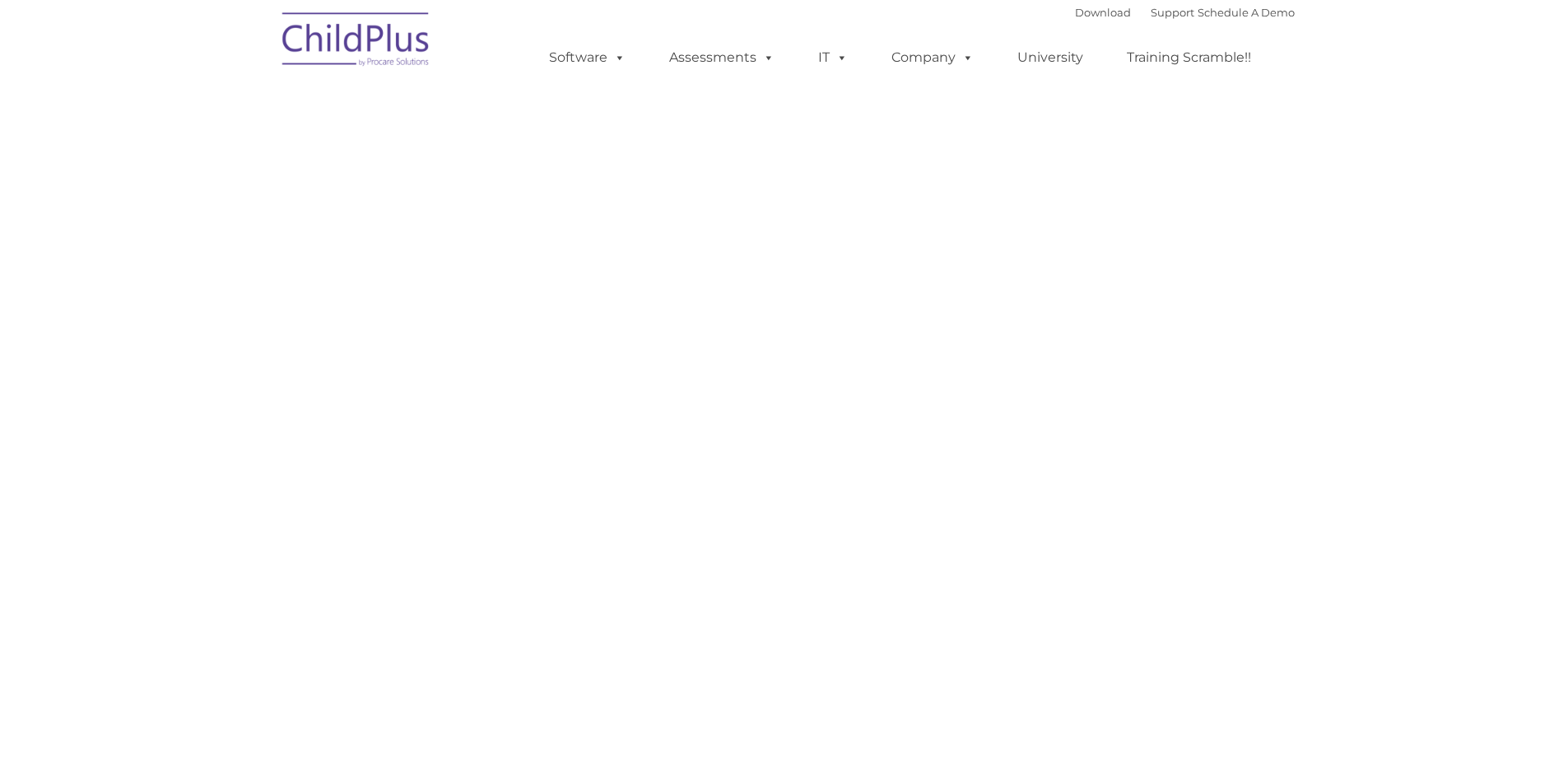 scroll, scrollTop: 0, scrollLeft: 0, axis: both 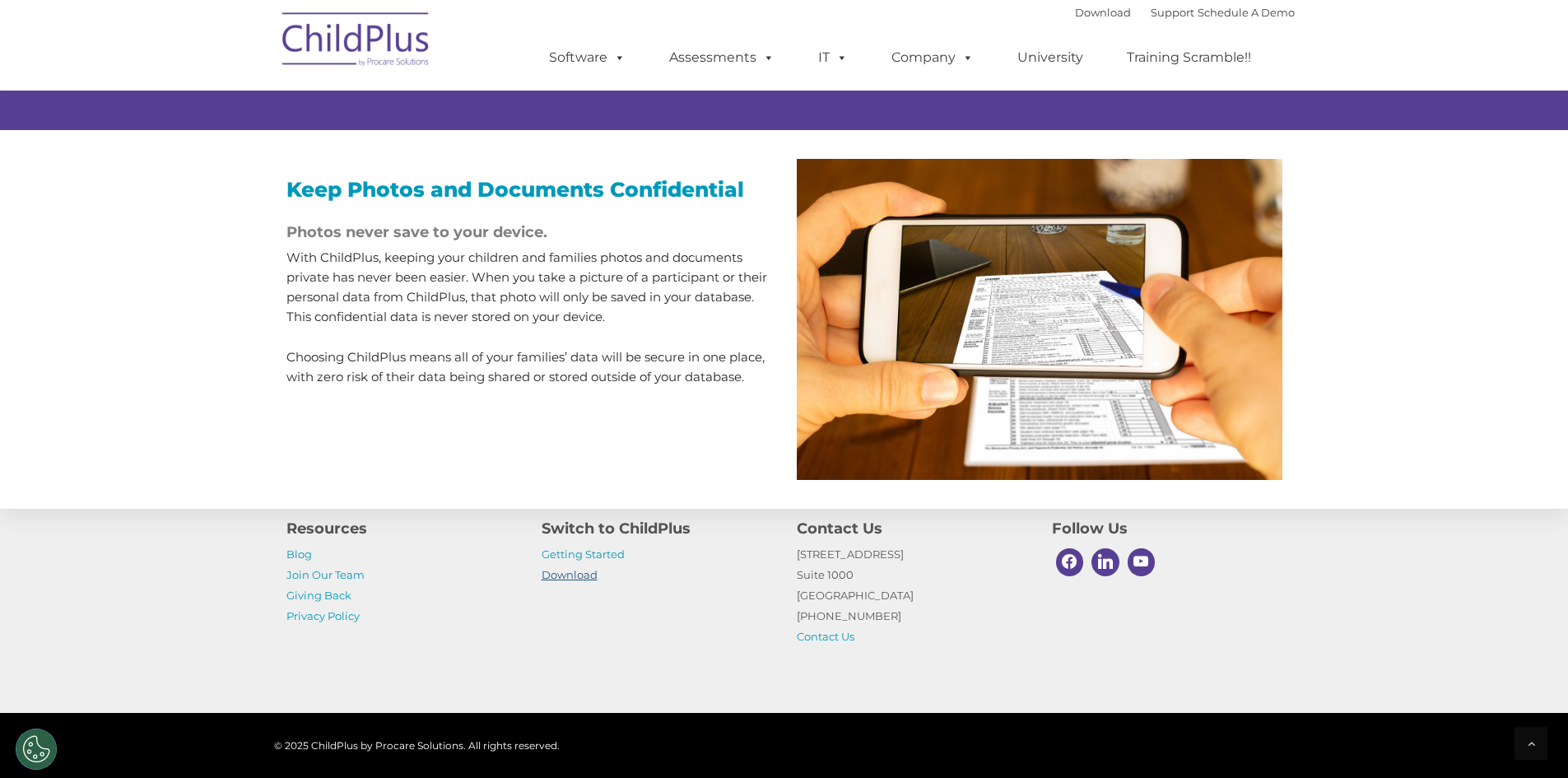 click on "Download" at bounding box center [570, 575] 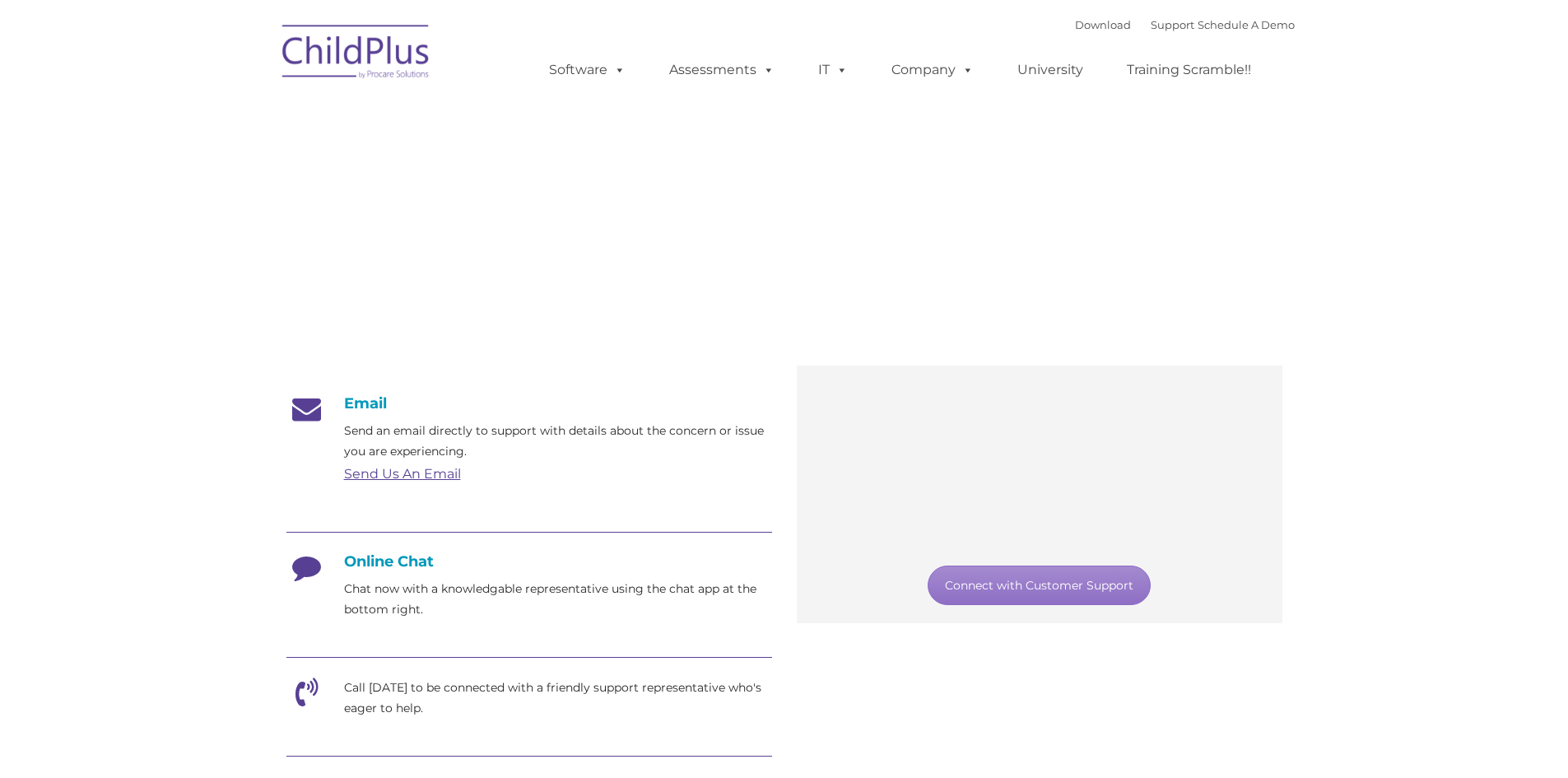 scroll, scrollTop: 0, scrollLeft: 0, axis: both 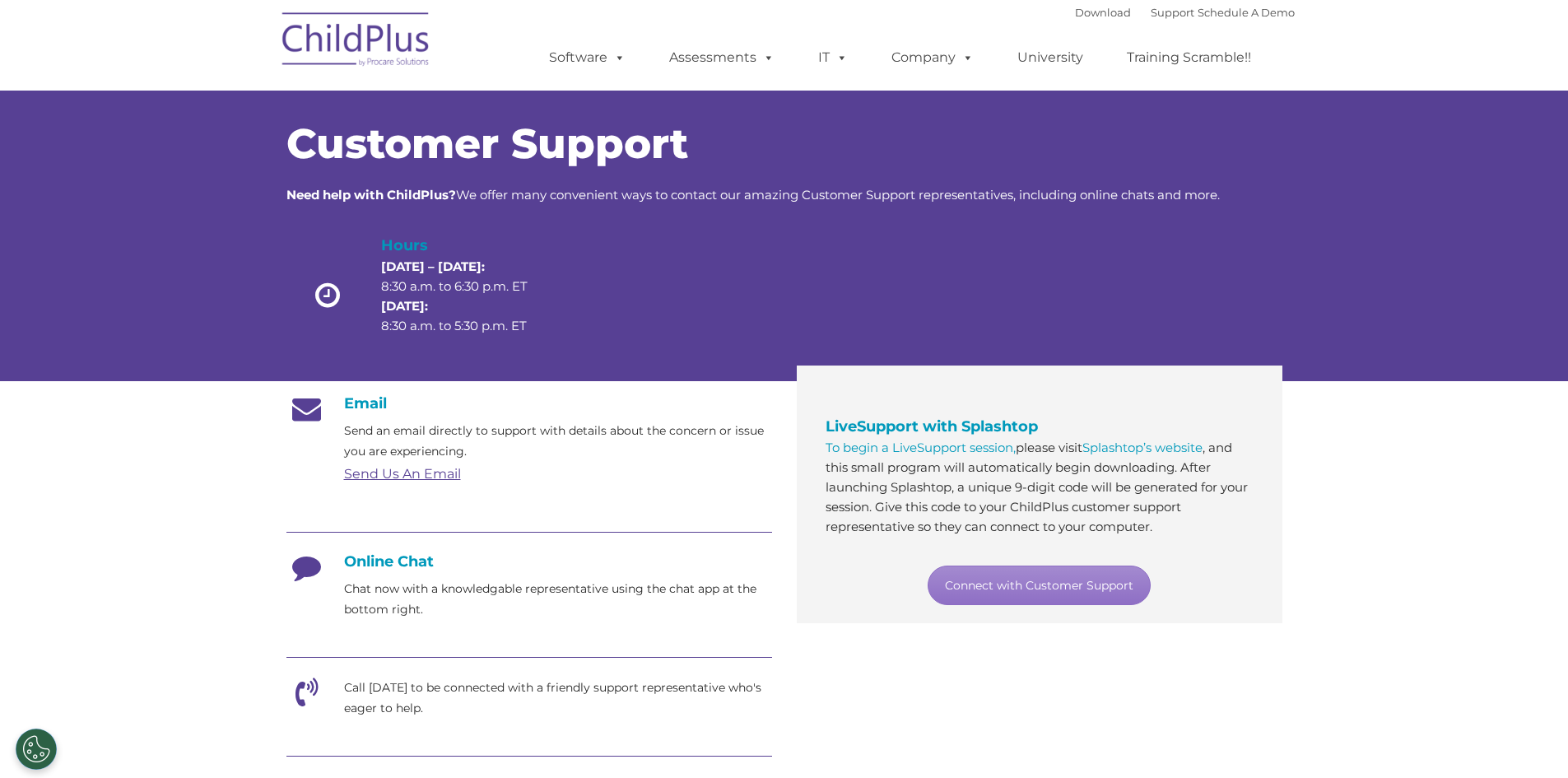 click on "Chat now with a knowledgable representative using the chat app at the bottom right." at bounding box center [558, 599] 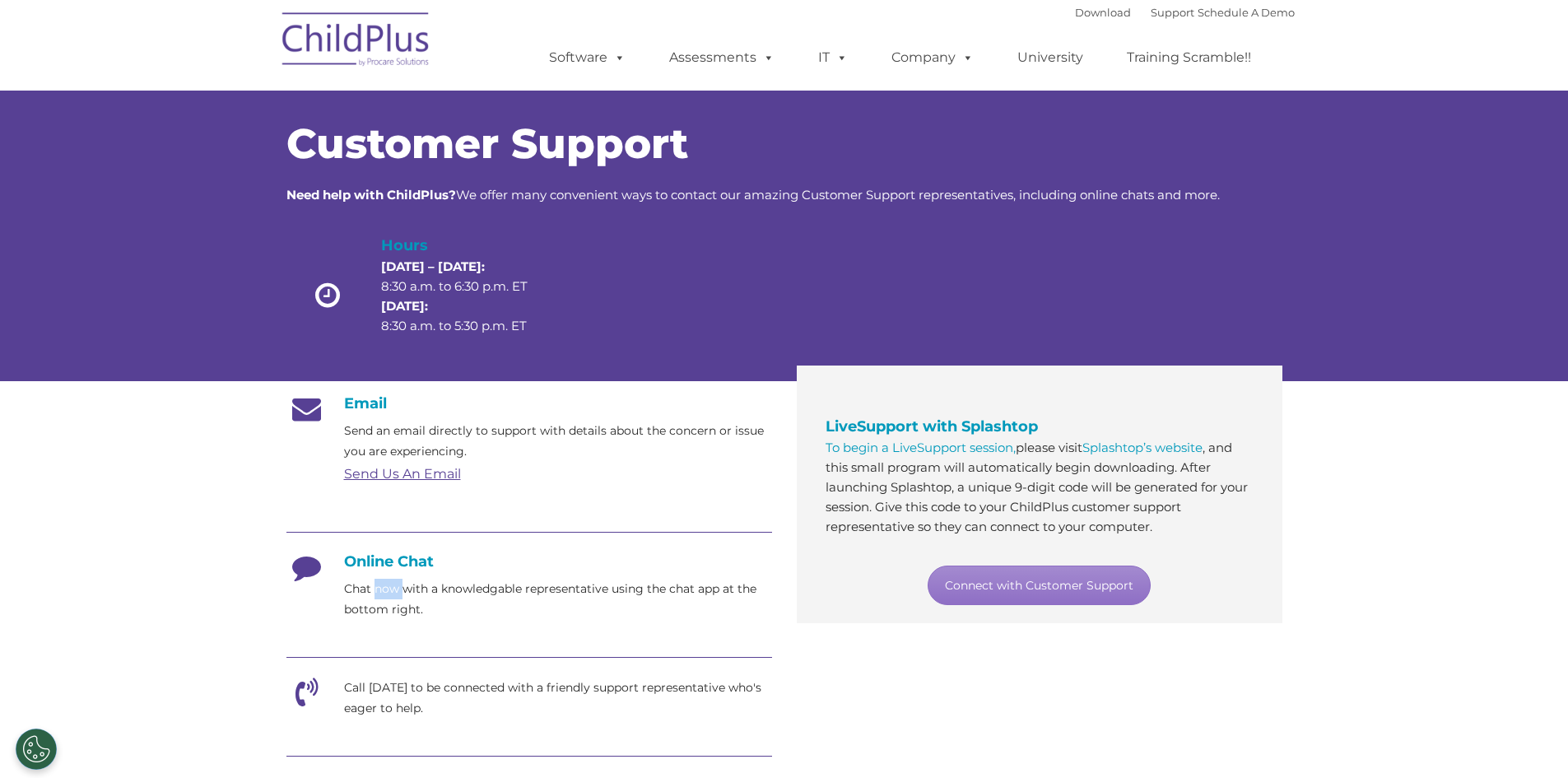 click on "Chat now with a knowledgable representative using the chat app at the bottom right." at bounding box center (558, 599) 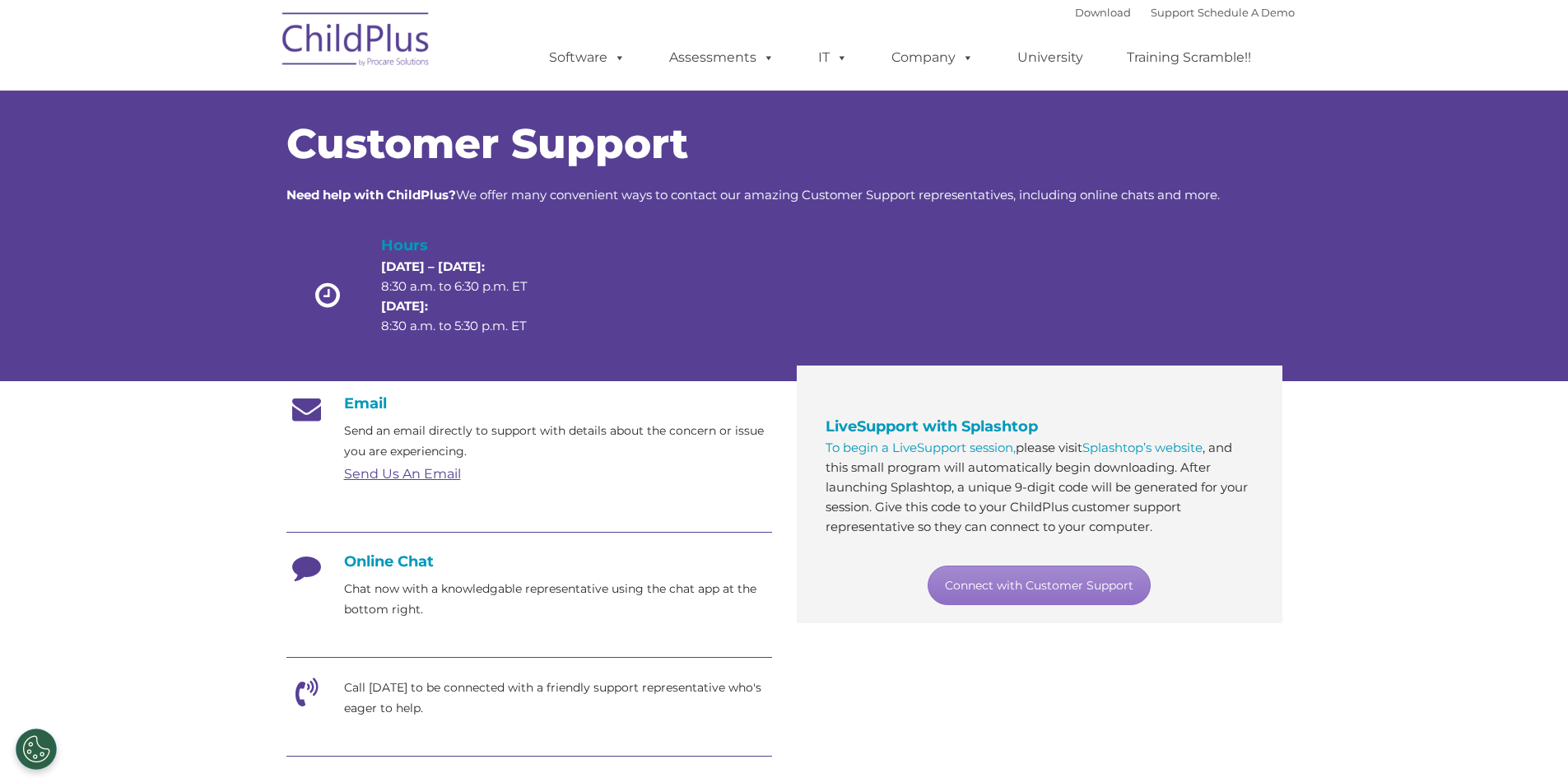 click on "Chat now with a knowledgable representative using the chat app at the bottom right." at bounding box center [558, 599] 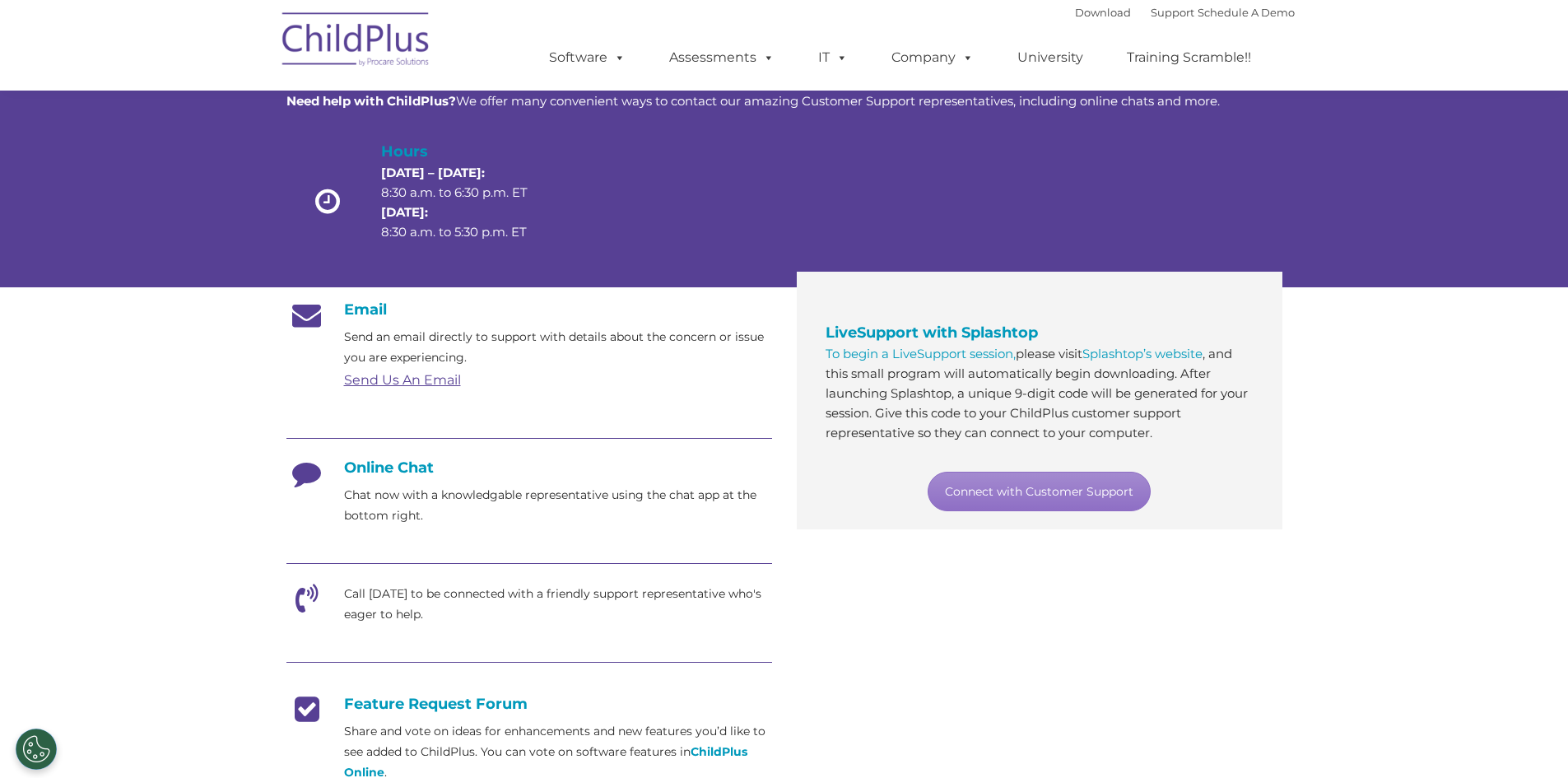 scroll, scrollTop: 81, scrollLeft: 0, axis: vertical 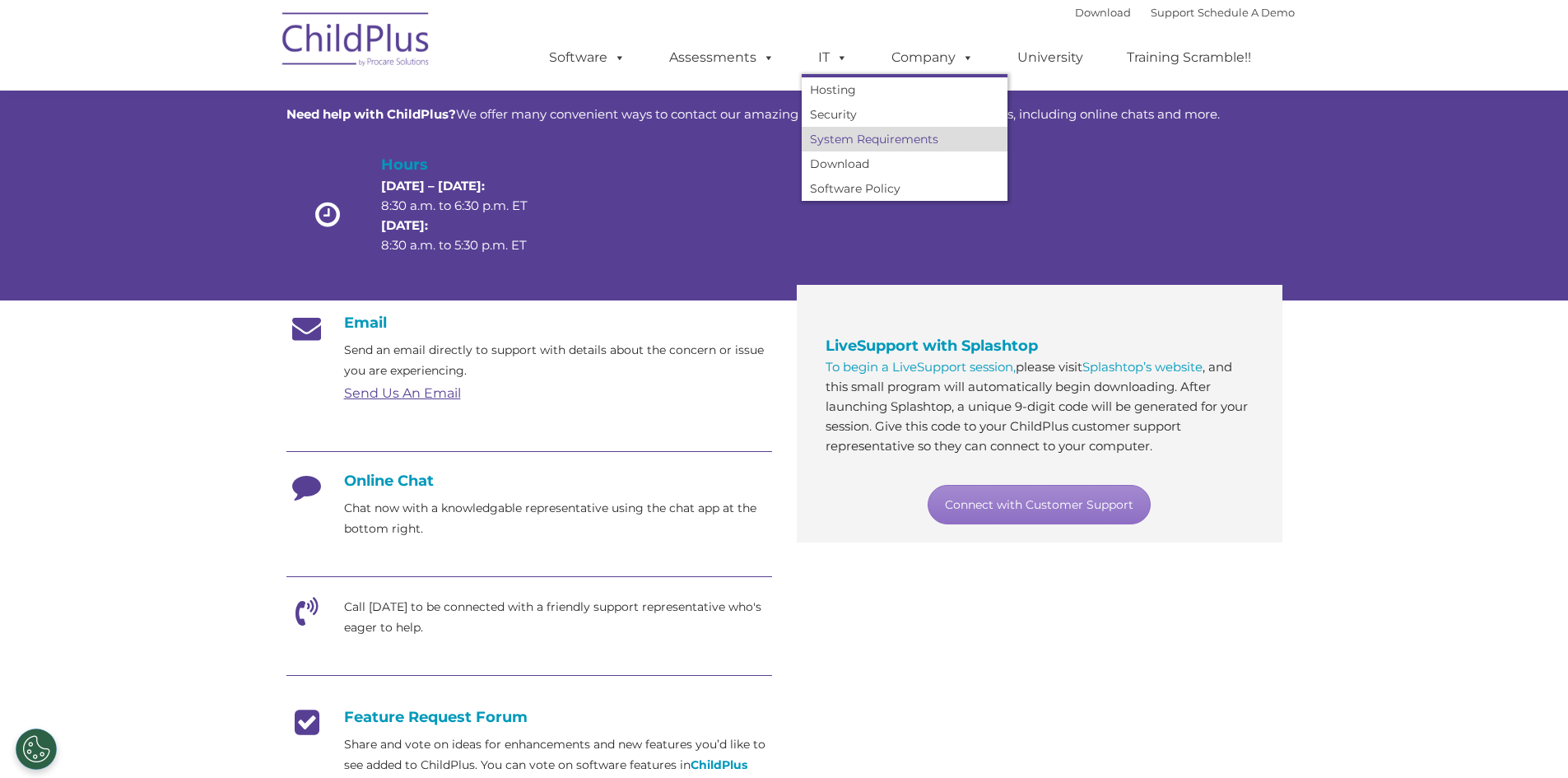 click on "System Requirements" at bounding box center [905, 139] 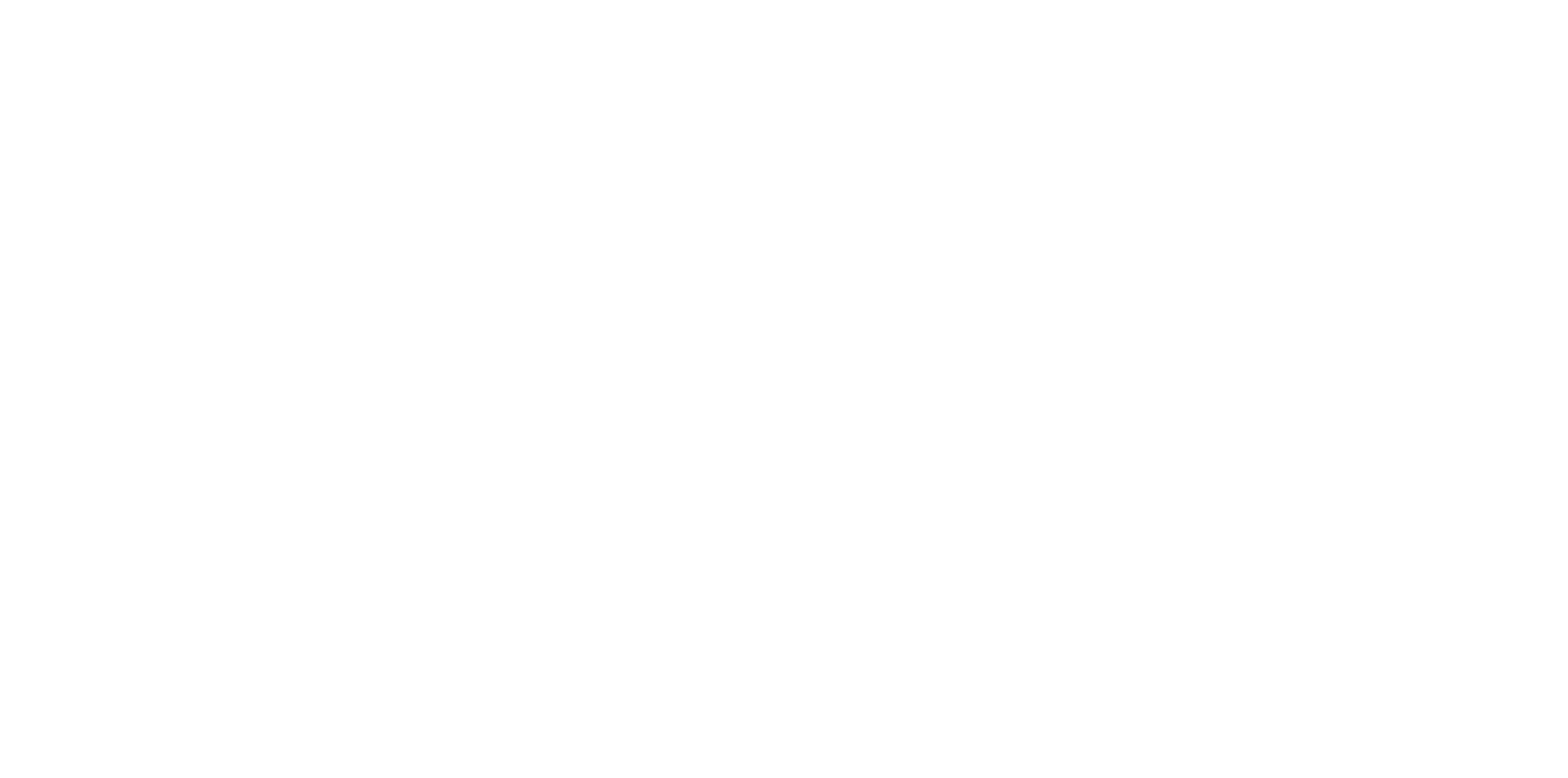 scroll, scrollTop: 0, scrollLeft: 0, axis: both 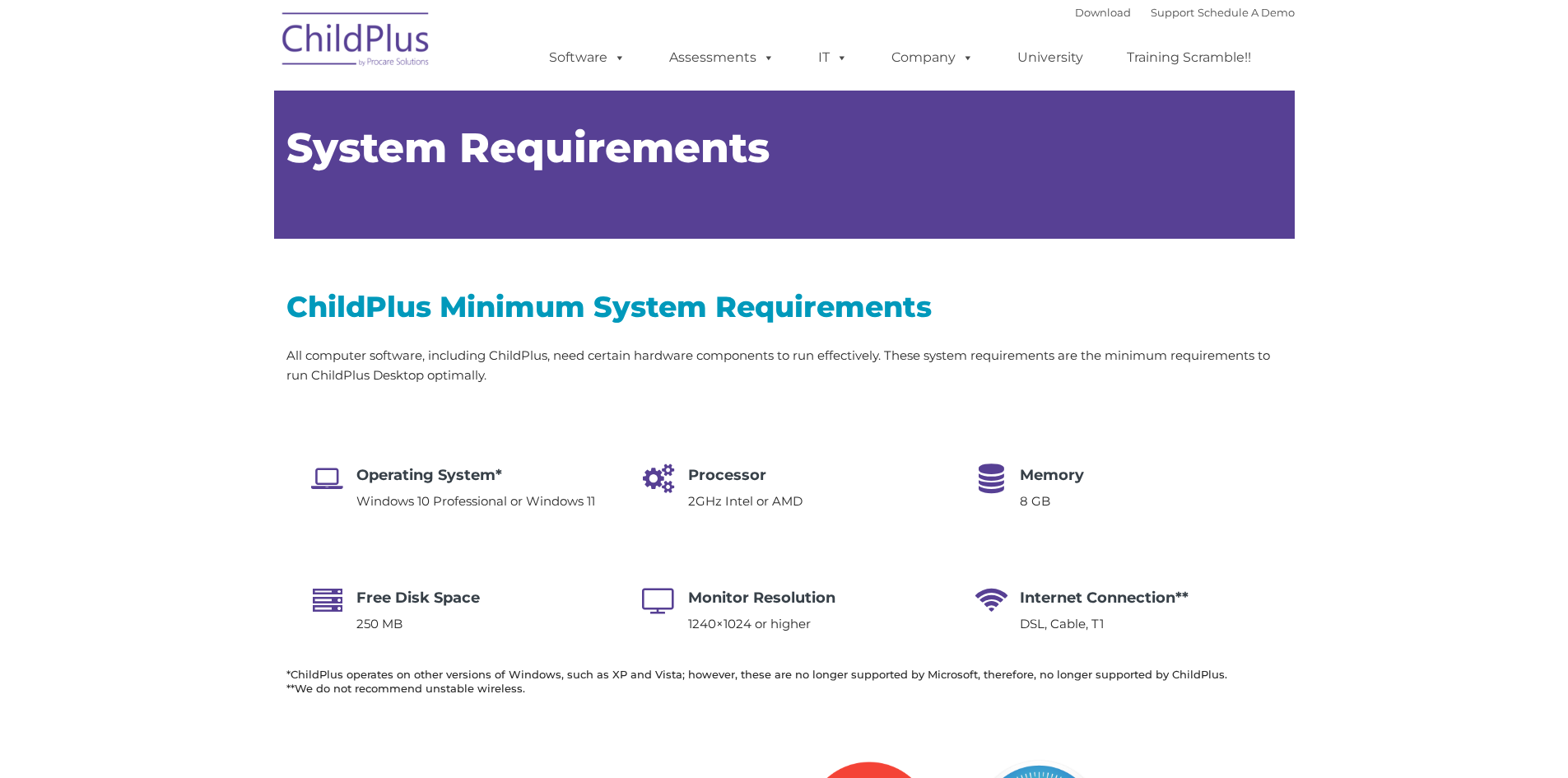 type on "" 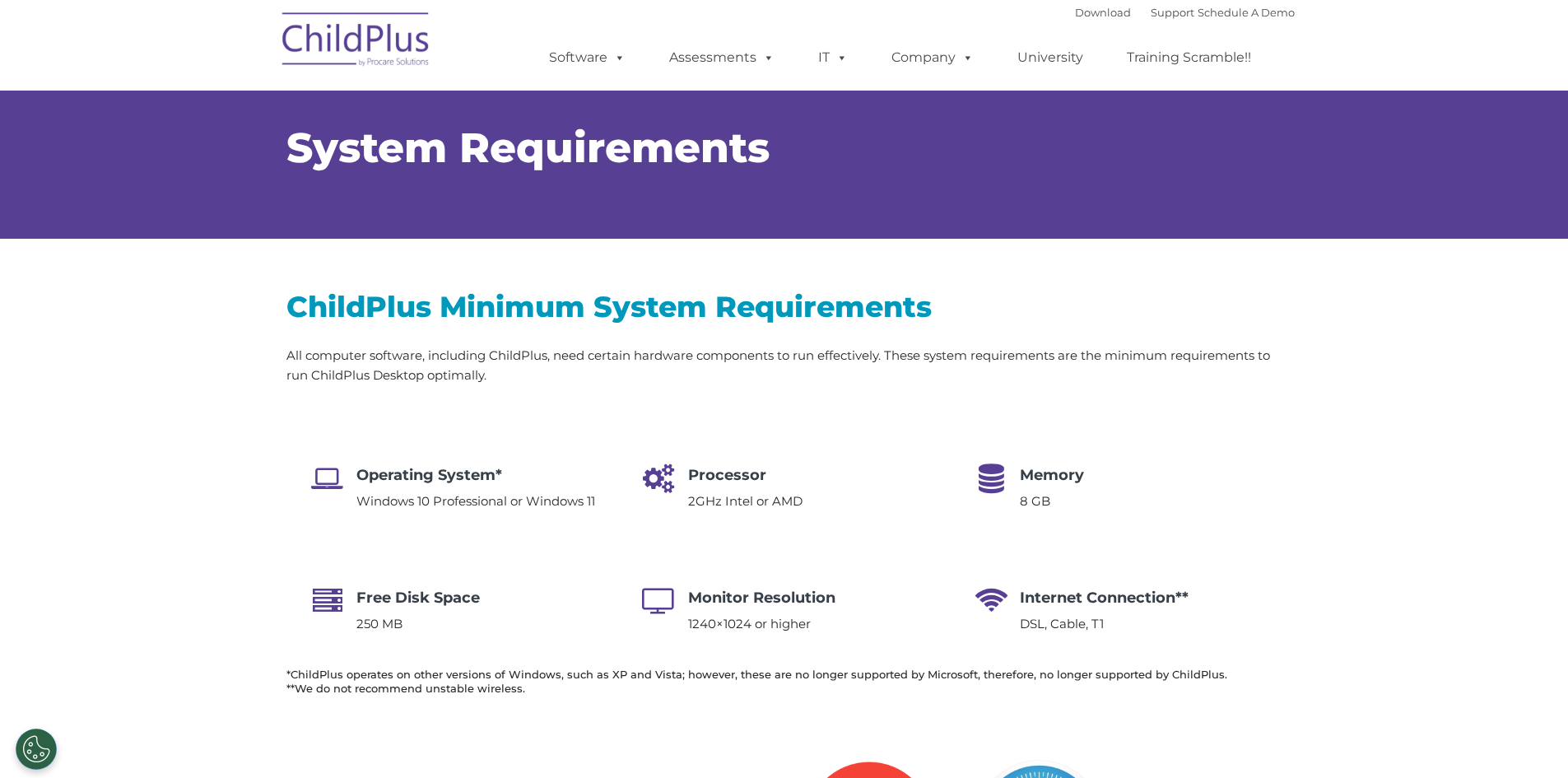 select on "MEDIUM" 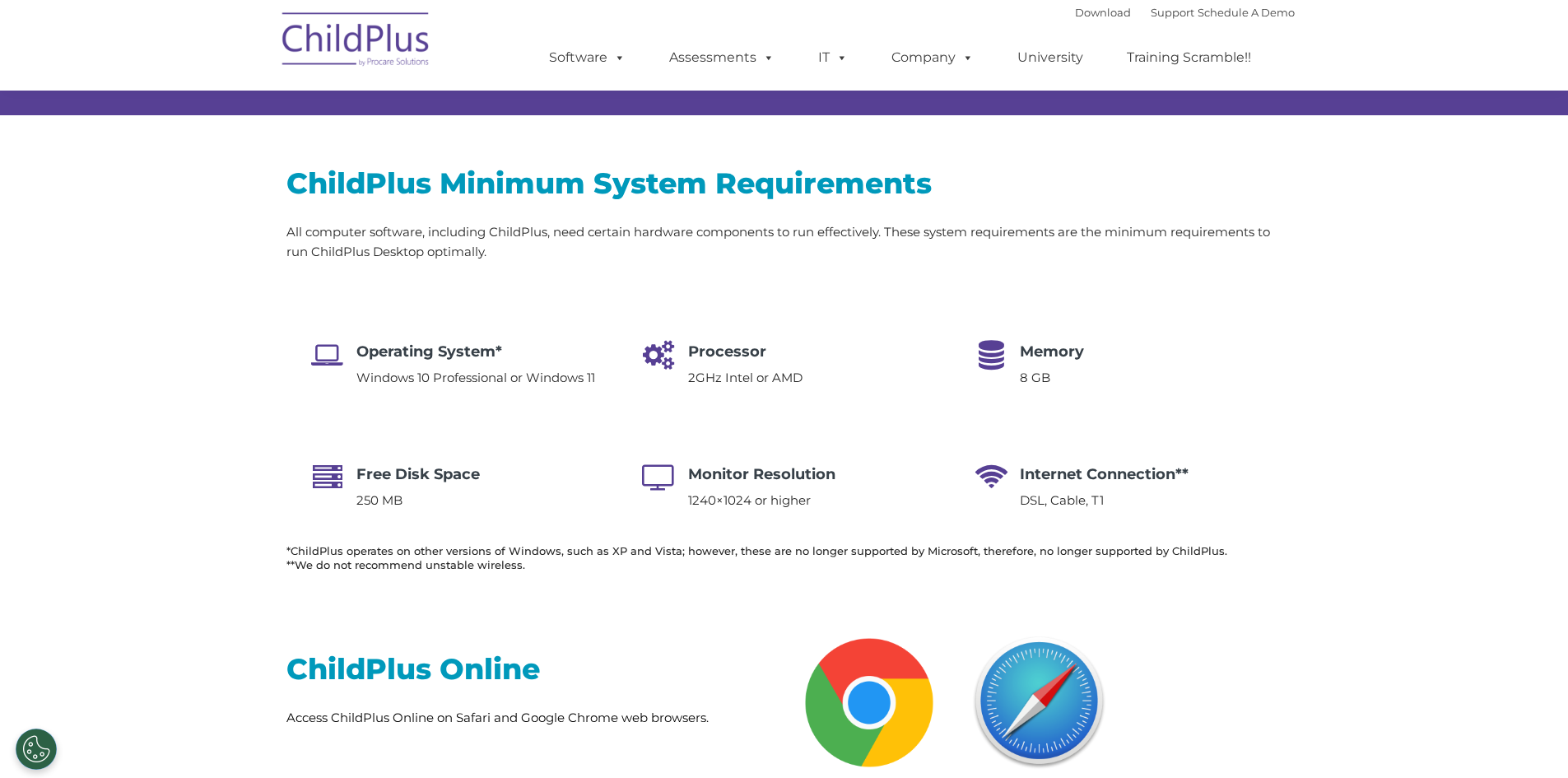 scroll, scrollTop: 0, scrollLeft: 0, axis: both 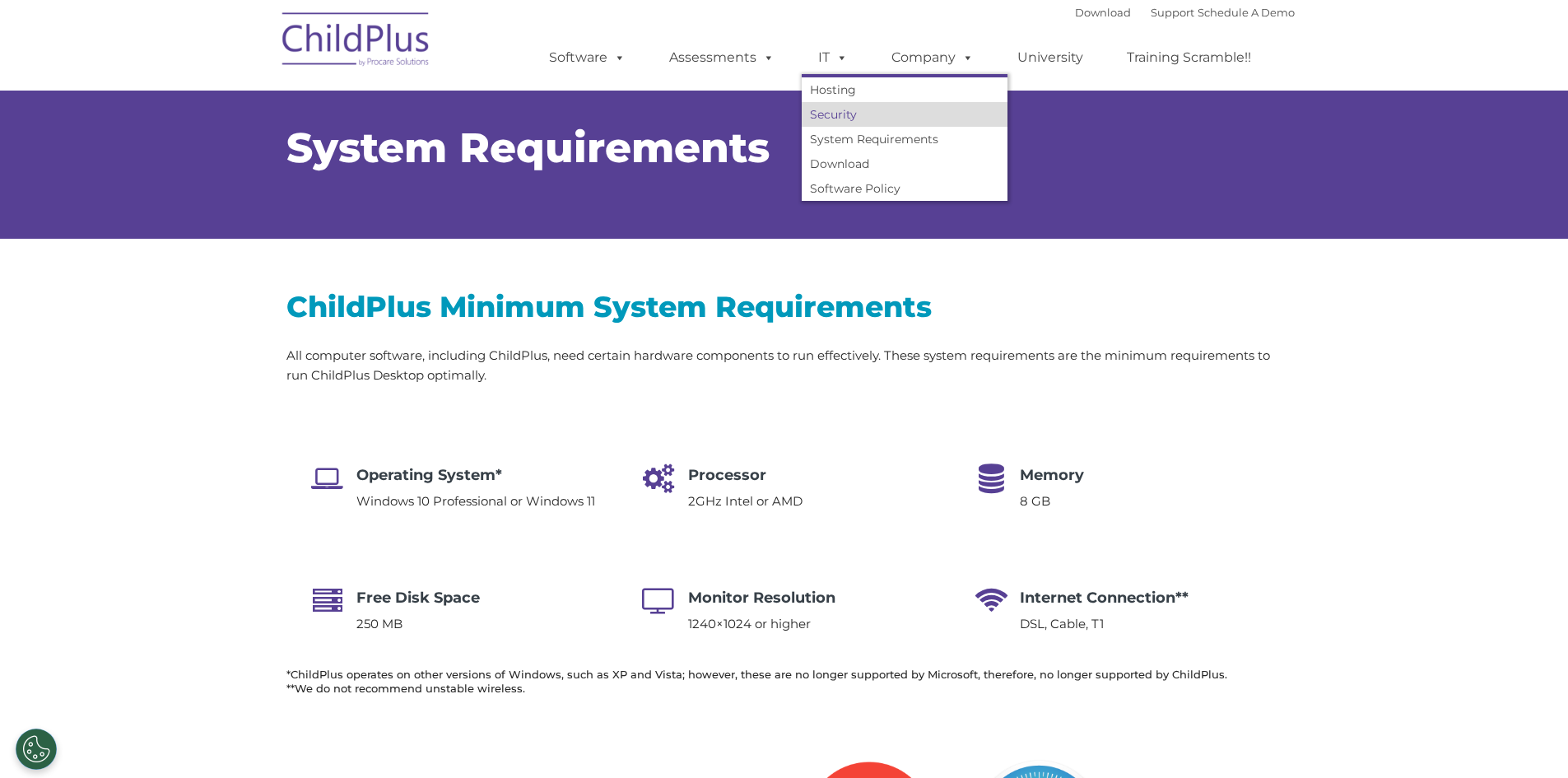 click on "Security" at bounding box center [905, 114] 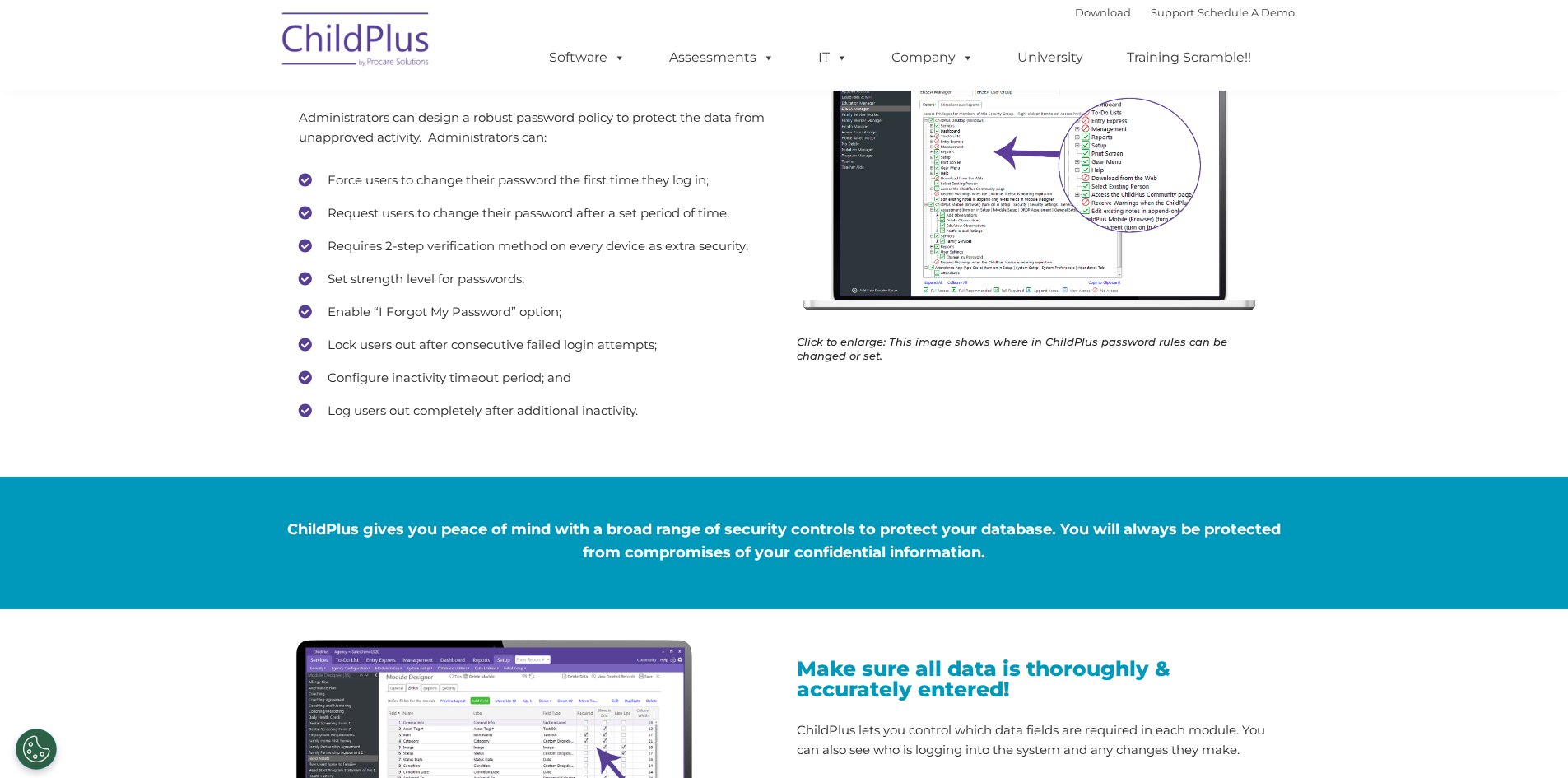 scroll, scrollTop: 0, scrollLeft: 0, axis: both 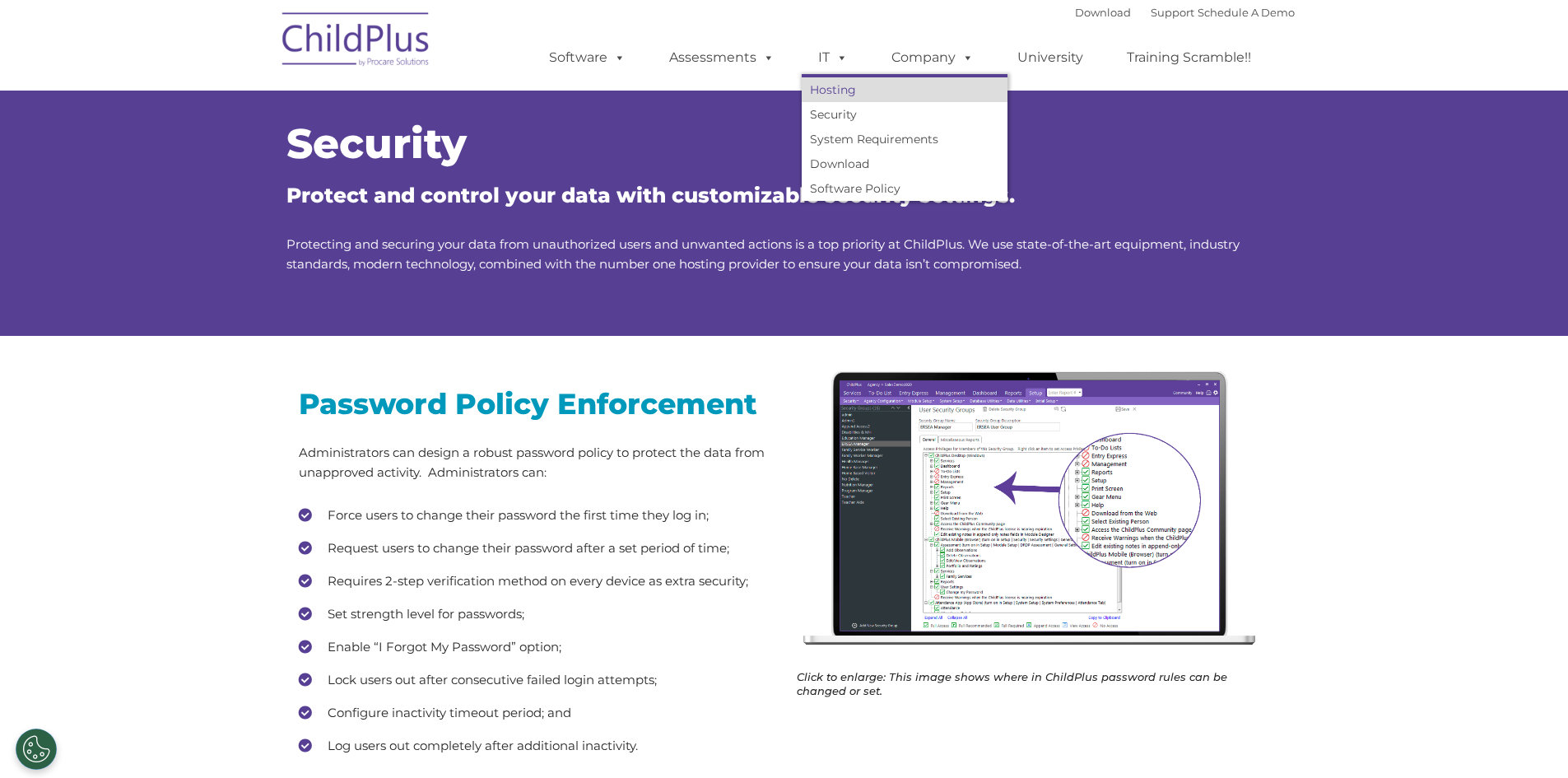 click on "Hosting" at bounding box center (905, 90) 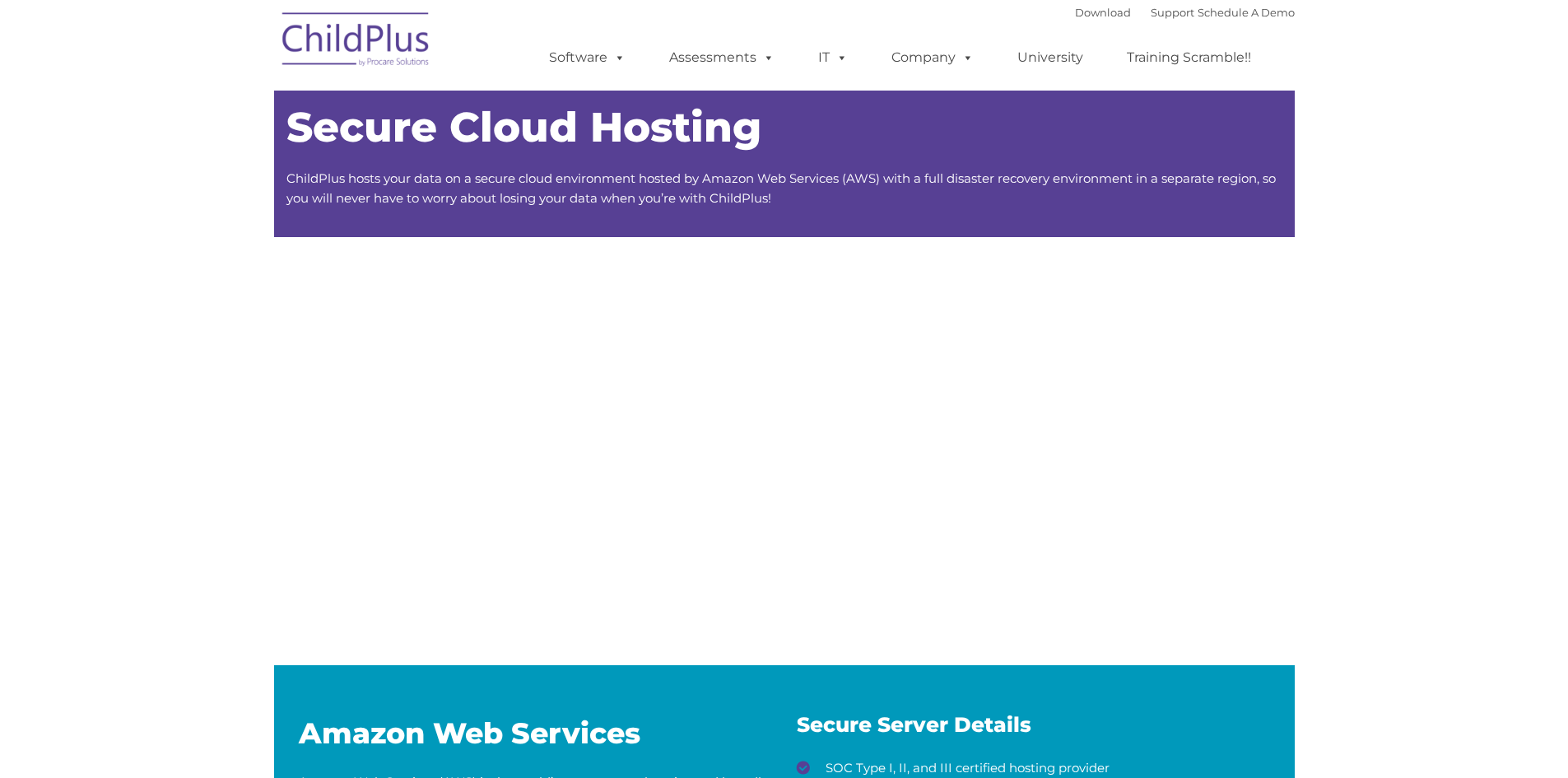 scroll, scrollTop: 0, scrollLeft: 0, axis: both 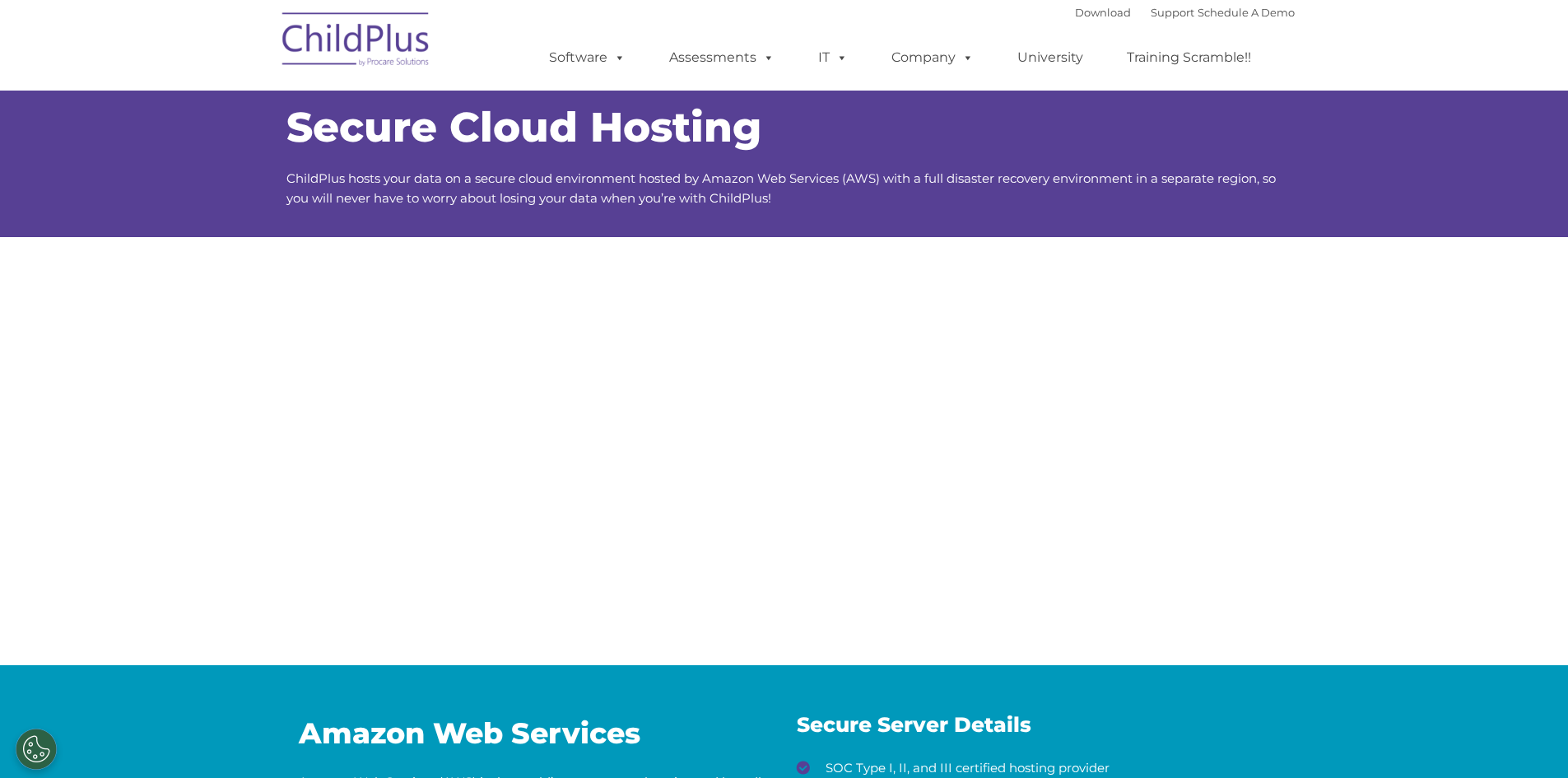 type on "" 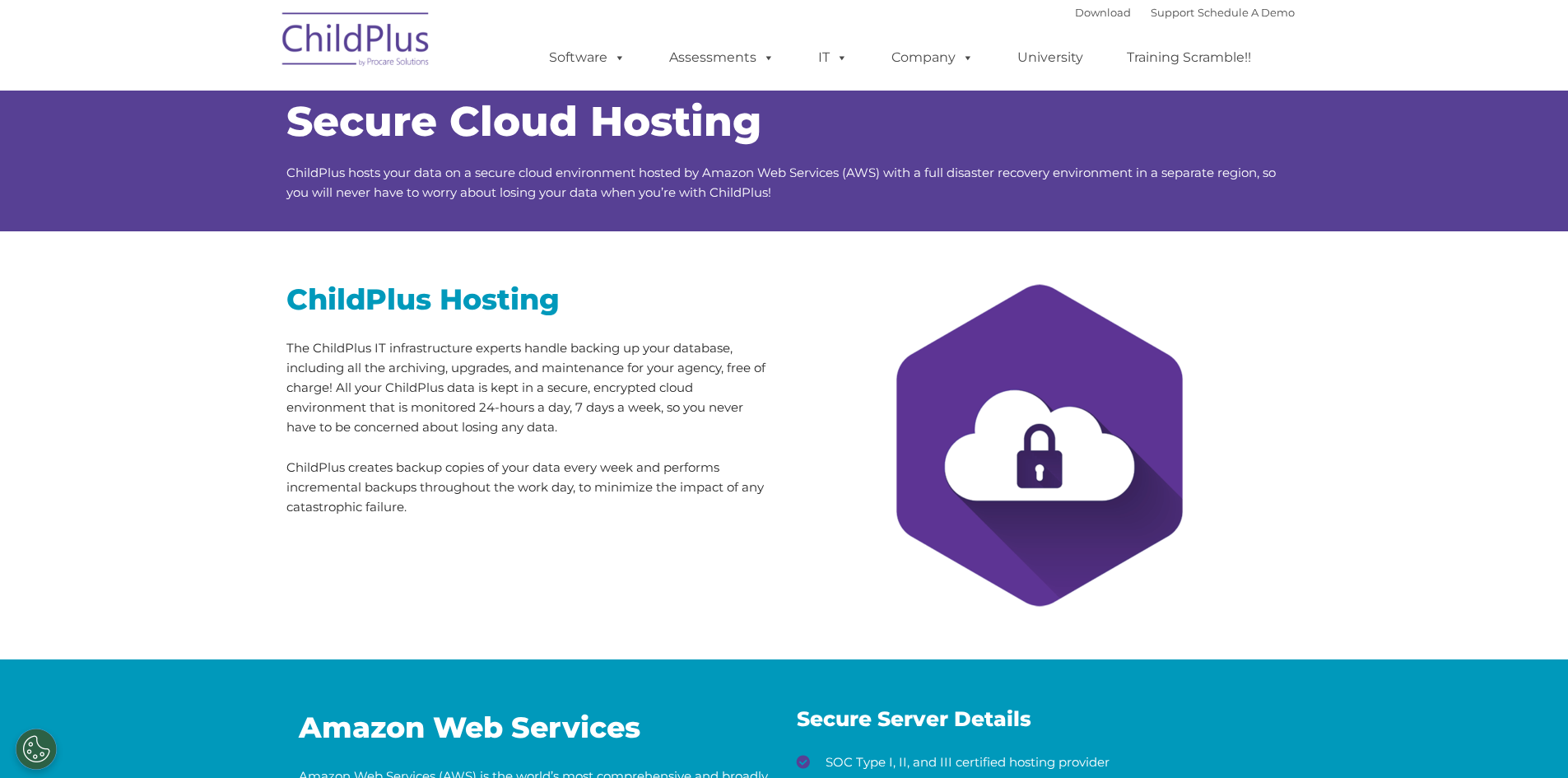 scroll, scrollTop: 0, scrollLeft: 0, axis: both 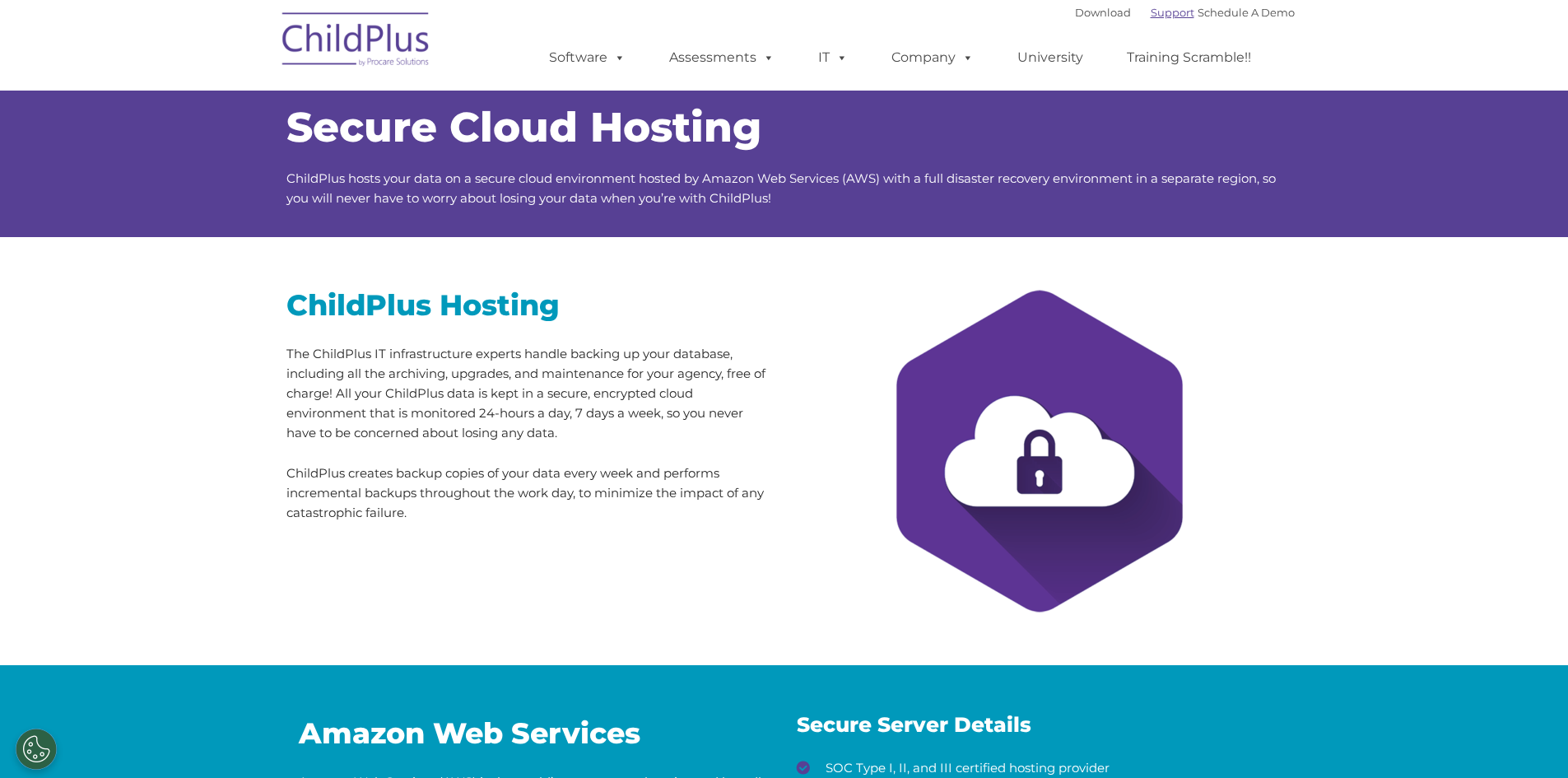 click on "Support" at bounding box center [1172, 12] 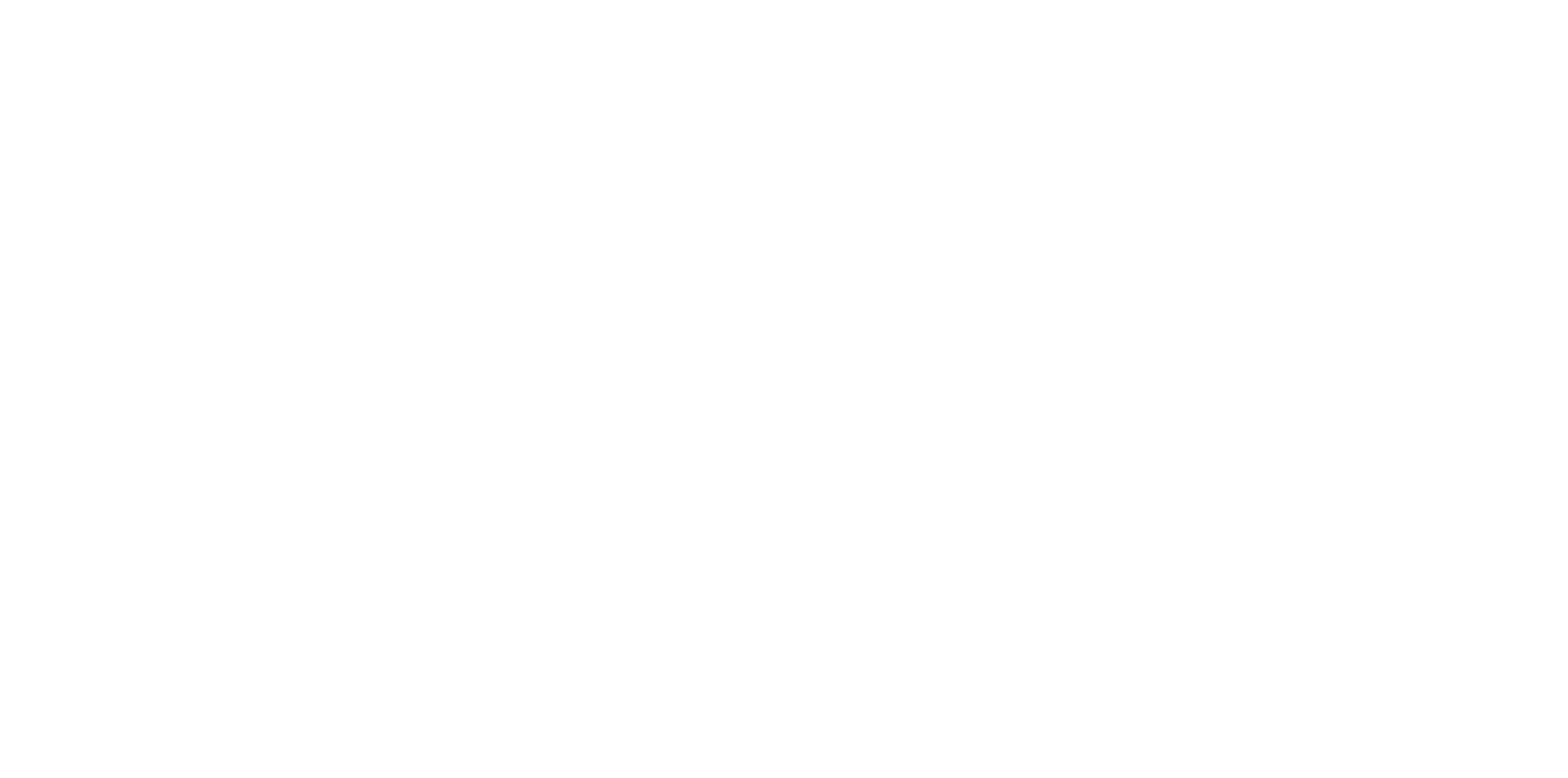 scroll, scrollTop: 0, scrollLeft: 0, axis: both 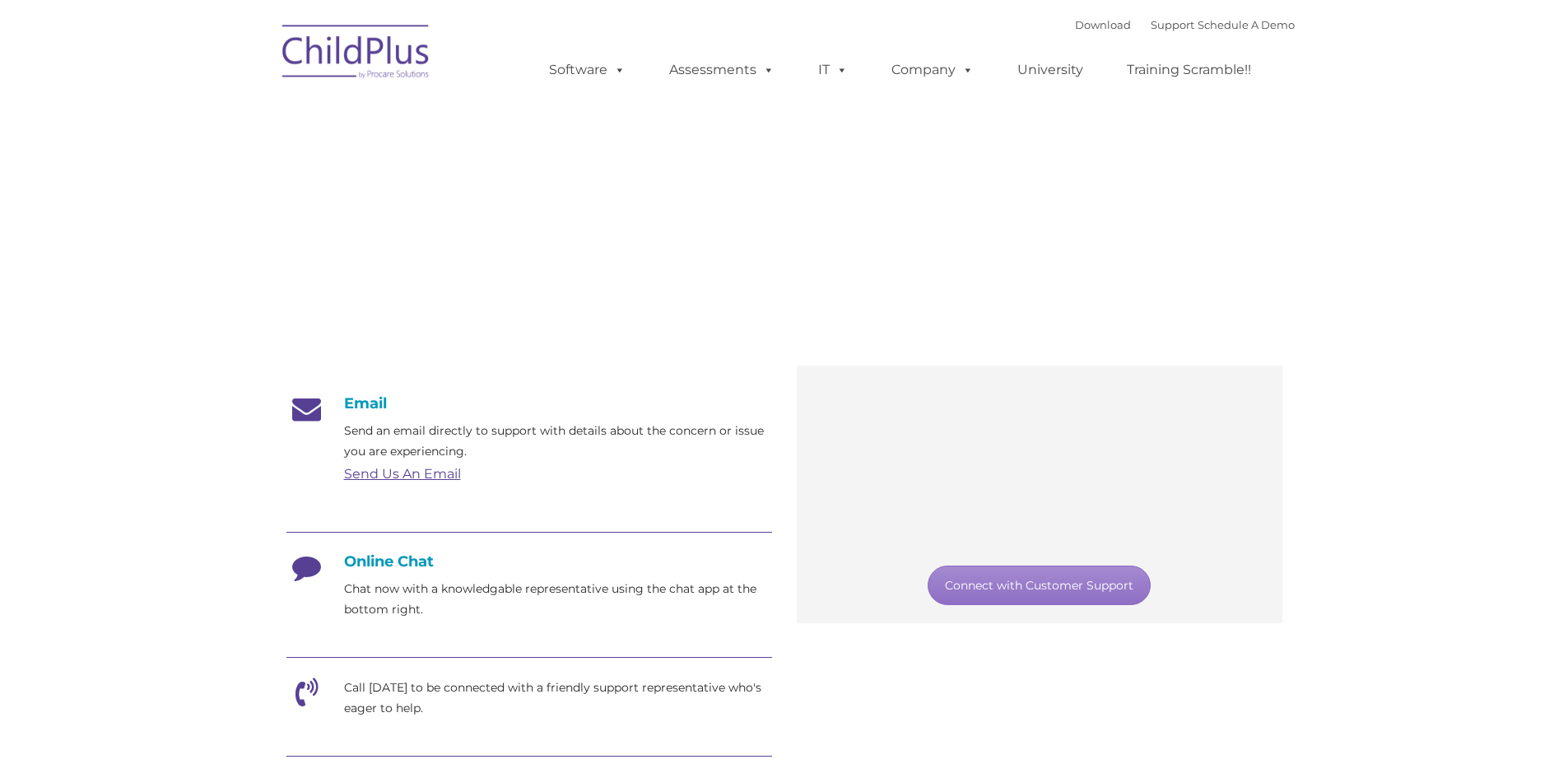 type on "" 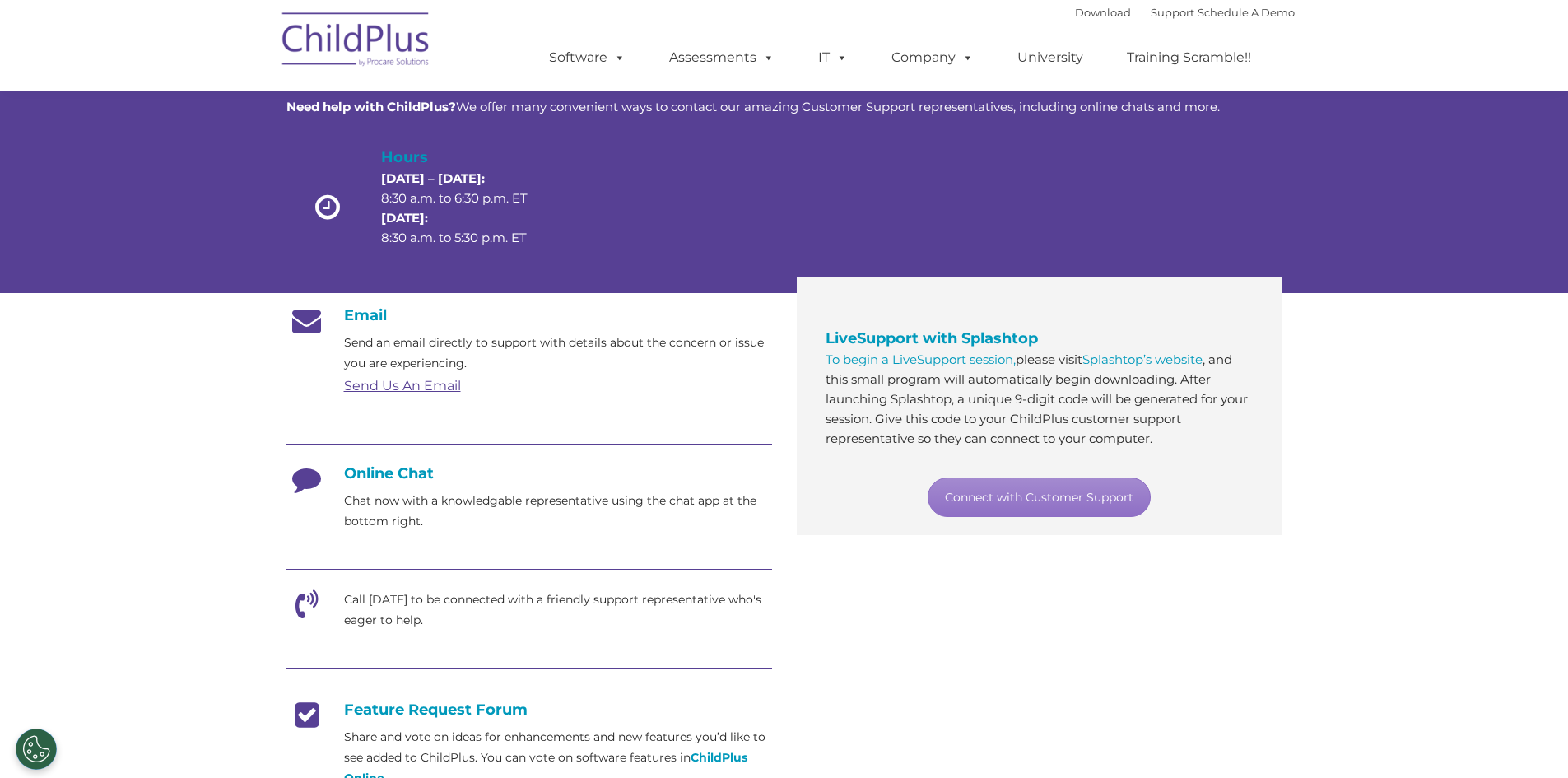 scroll, scrollTop: 82, scrollLeft: 0, axis: vertical 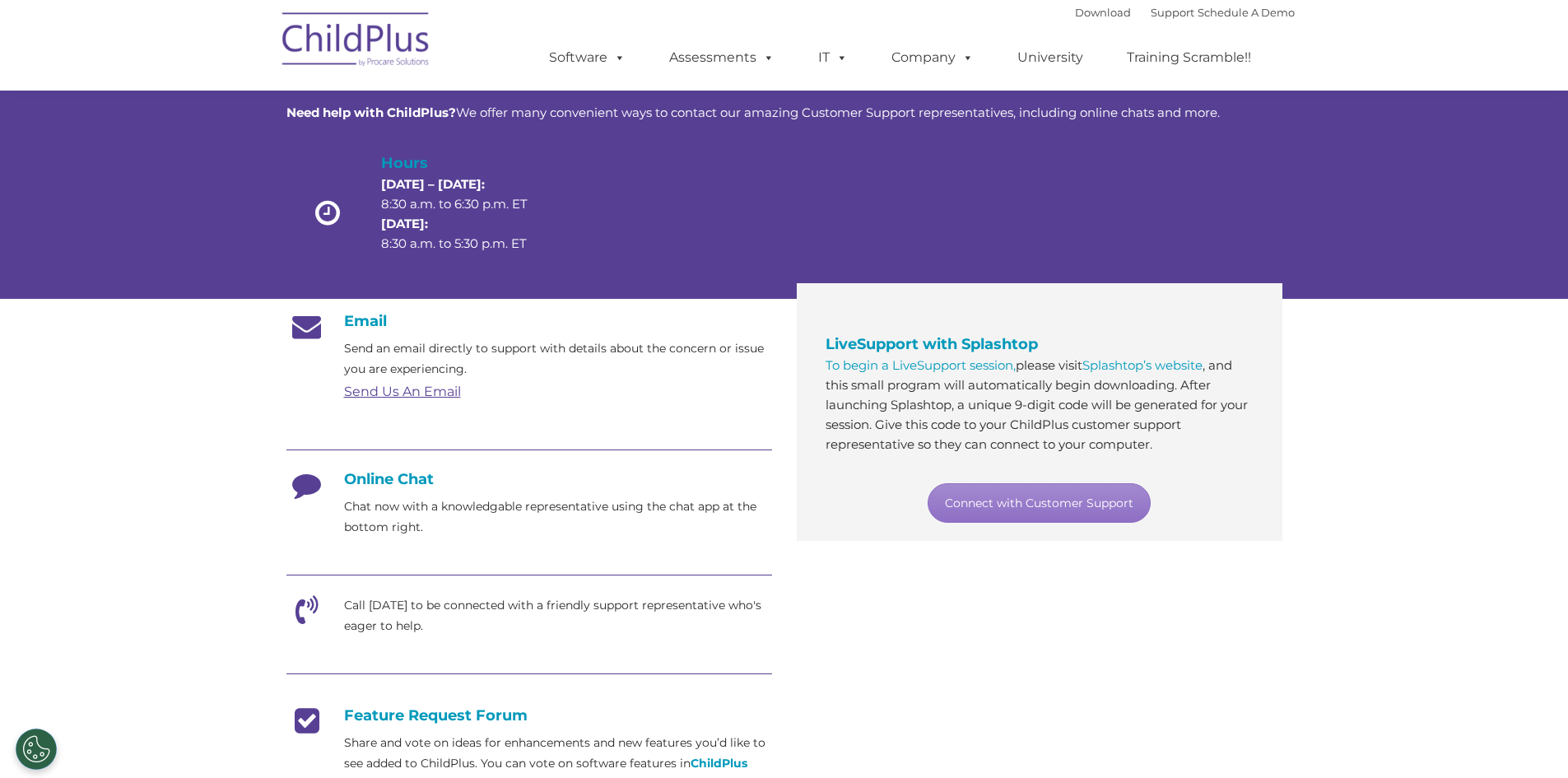 click on "Online Chat" at bounding box center [529, 479] 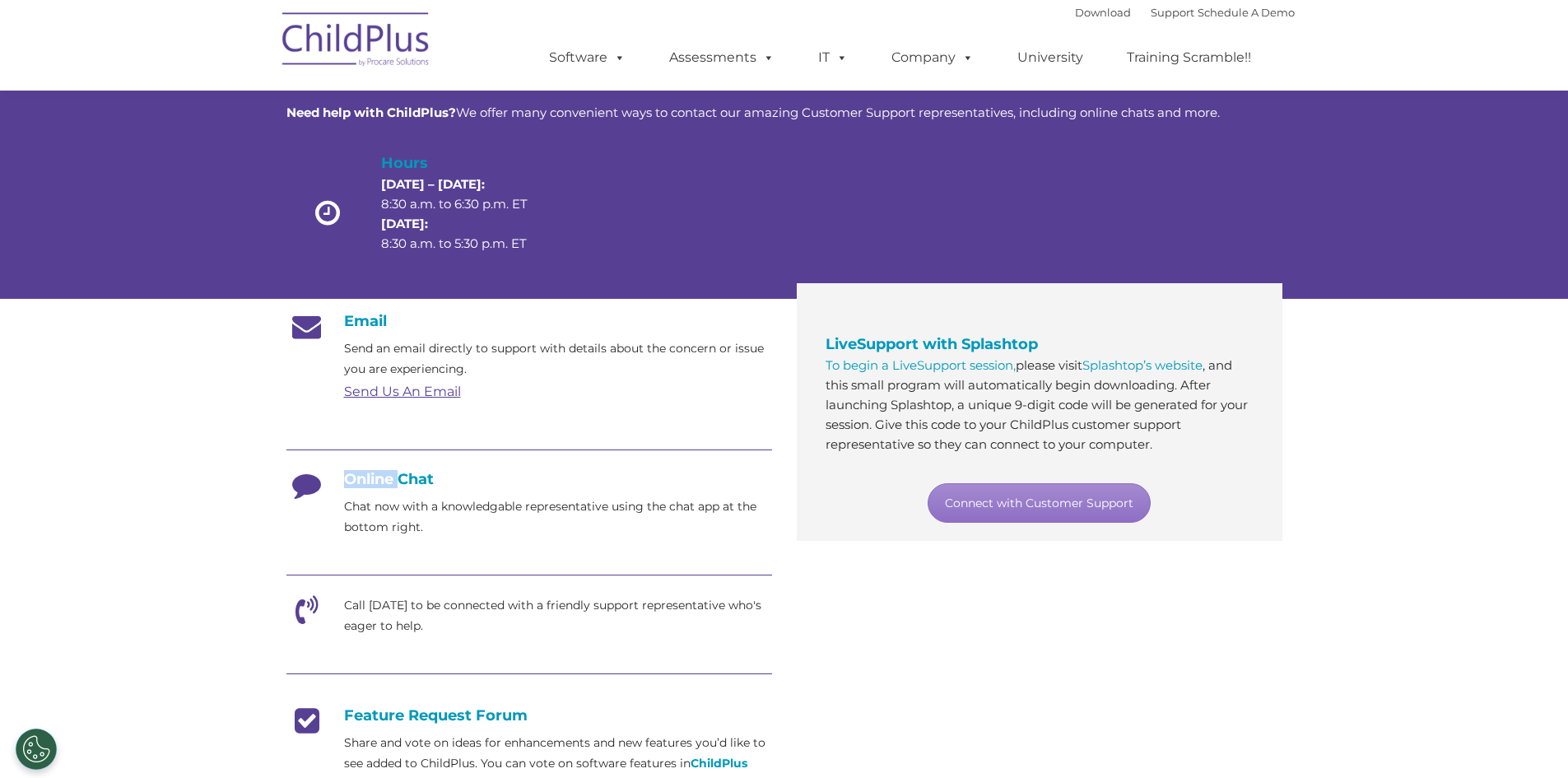 click on "Online Chat" at bounding box center [529, 479] 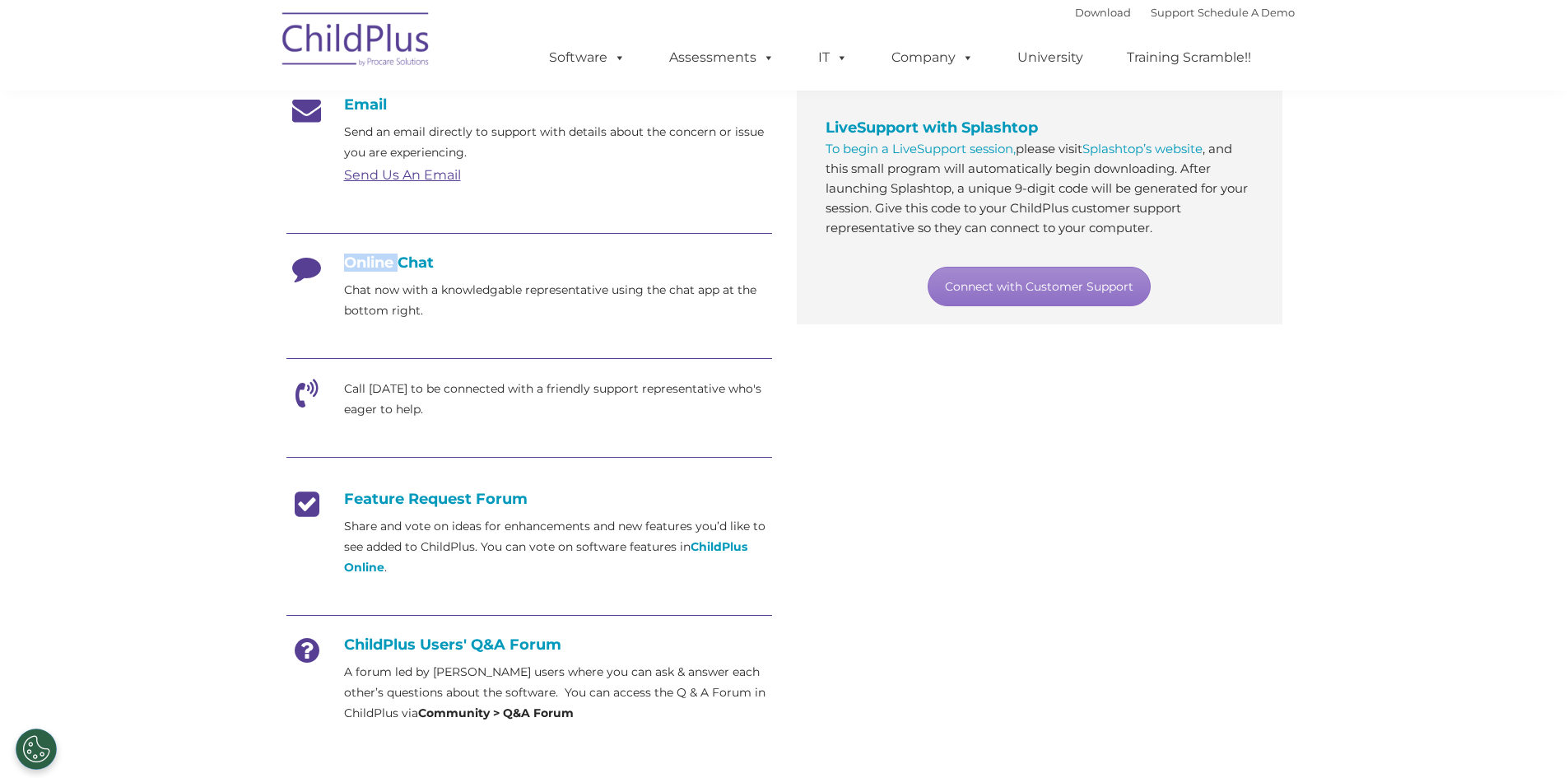 scroll, scrollTop: 329, scrollLeft: 0, axis: vertical 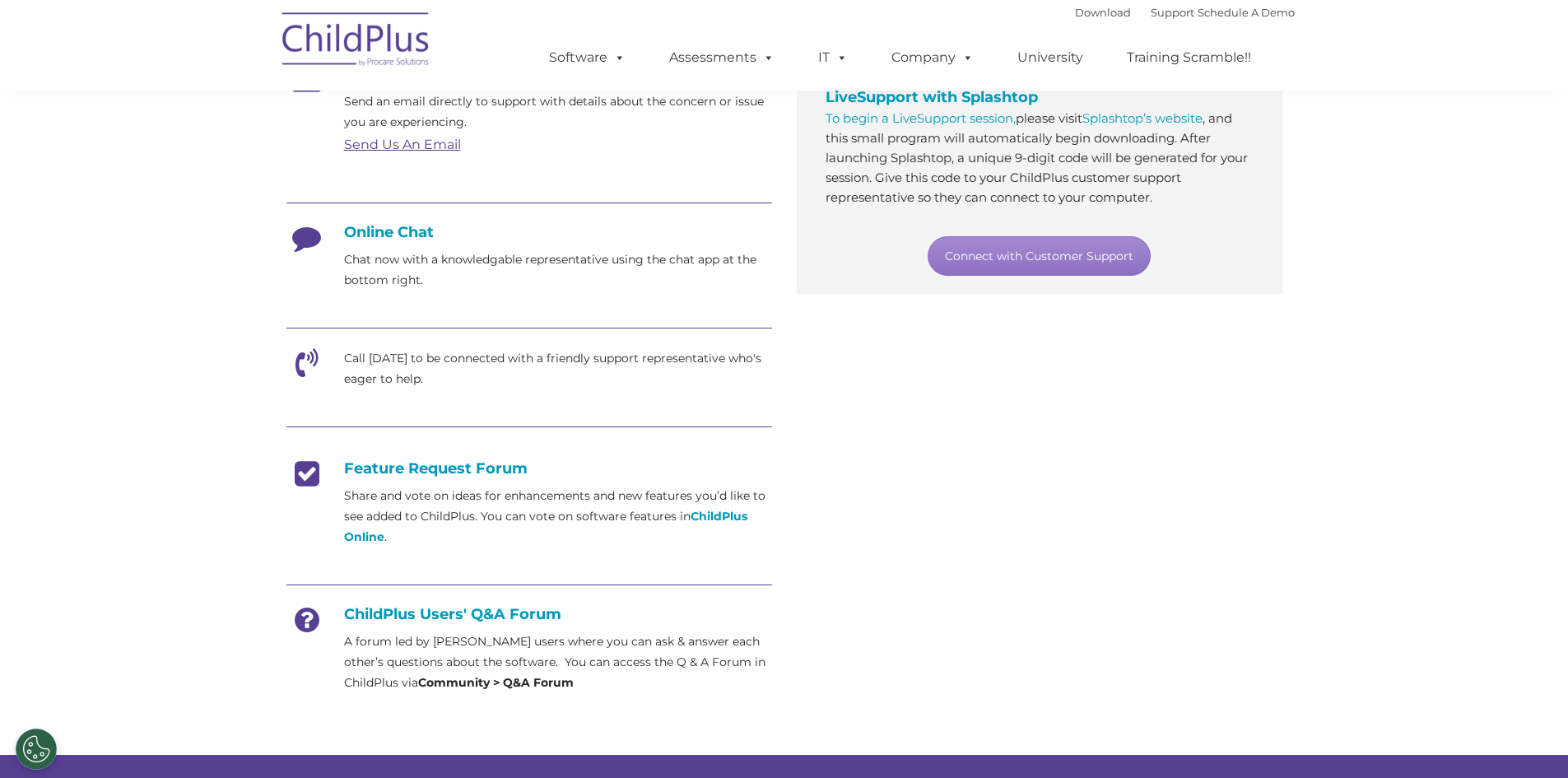 click on "Call today to be connected with a friendly support representative who's eager to help." at bounding box center [558, 369] 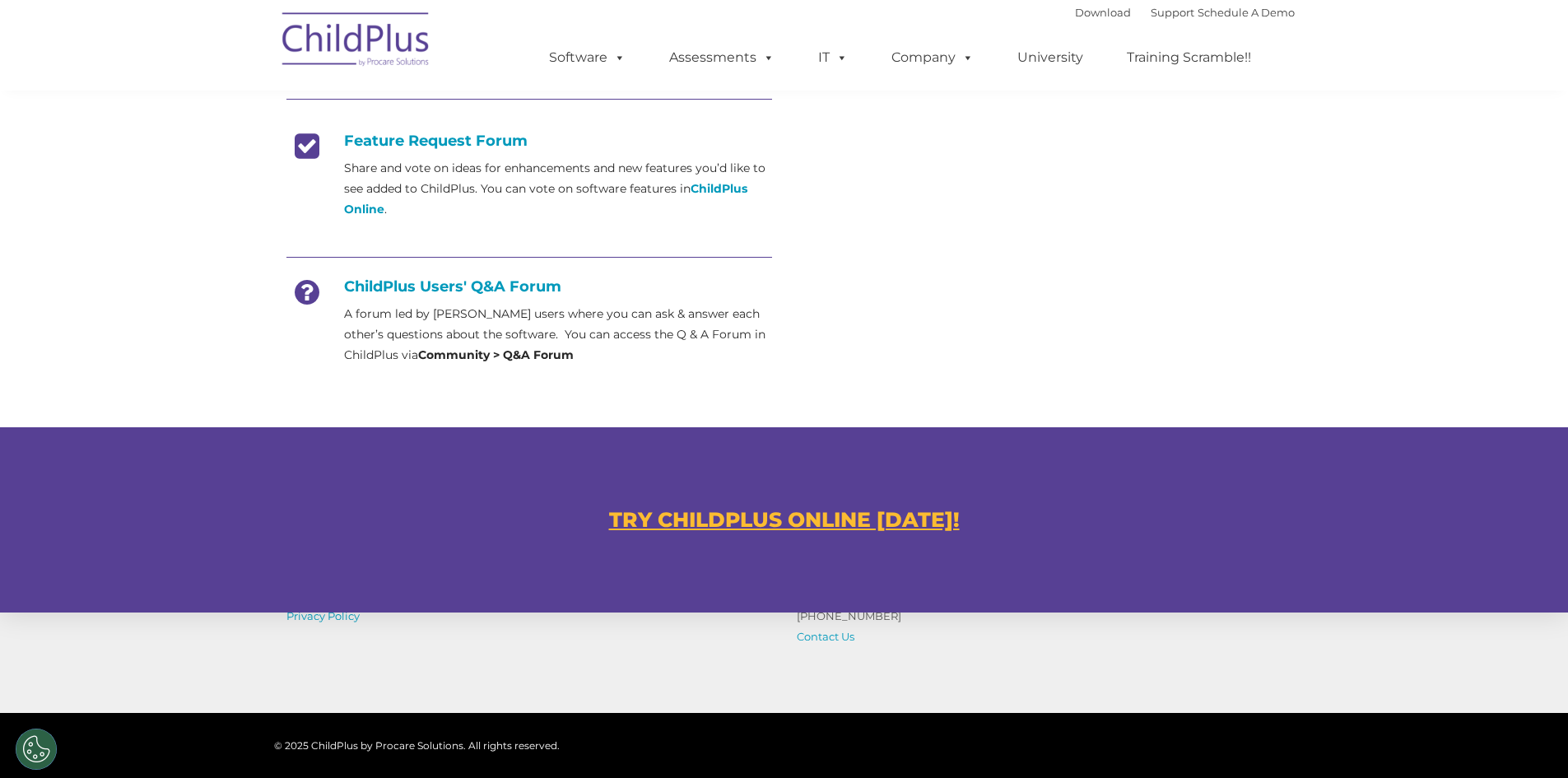 scroll, scrollTop: 659, scrollLeft: 0, axis: vertical 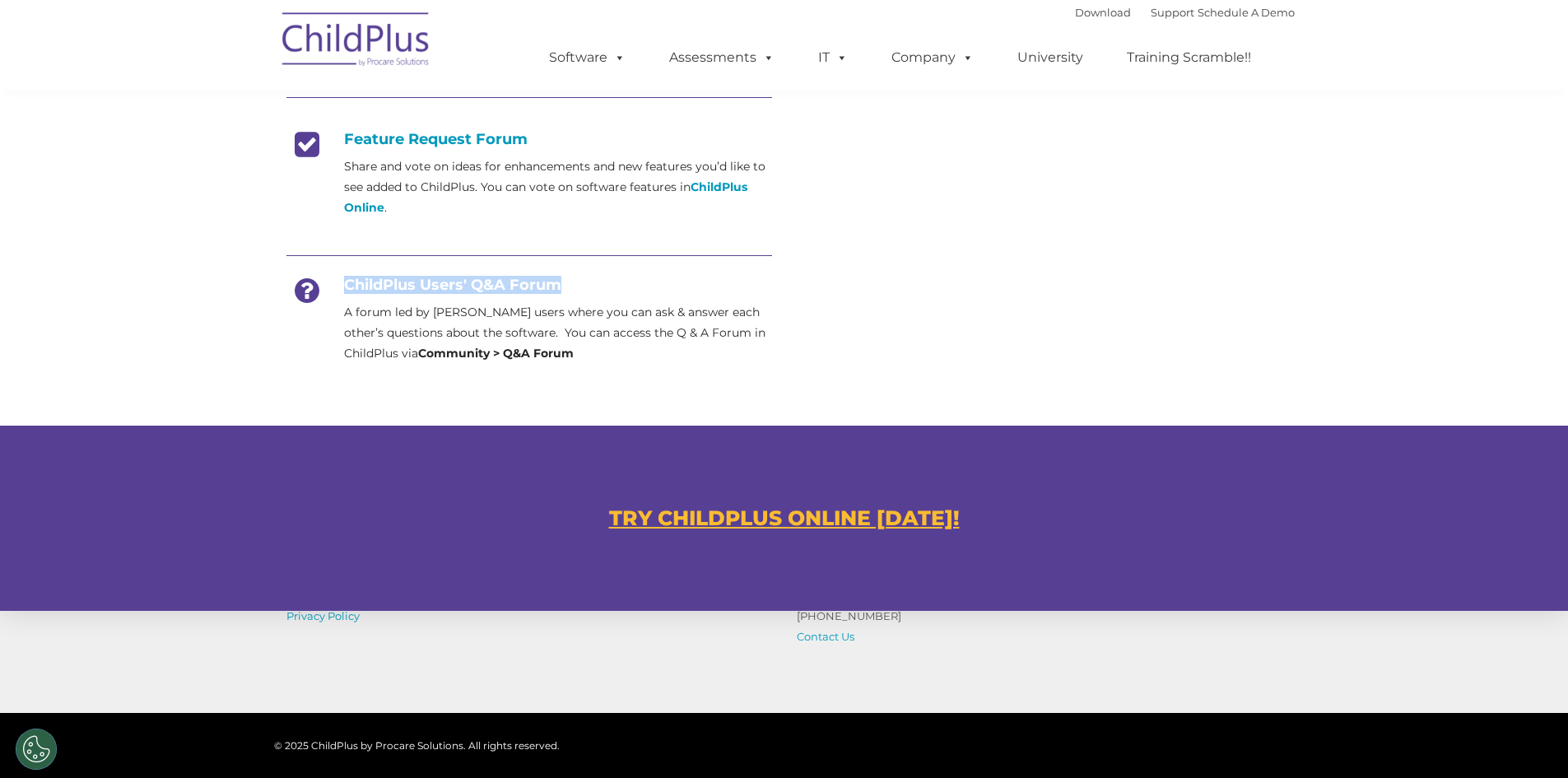 drag, startPoint x: 344, startPoint y: 285, endPoint x: 566, endPoint y: 282, distance: 222.02027 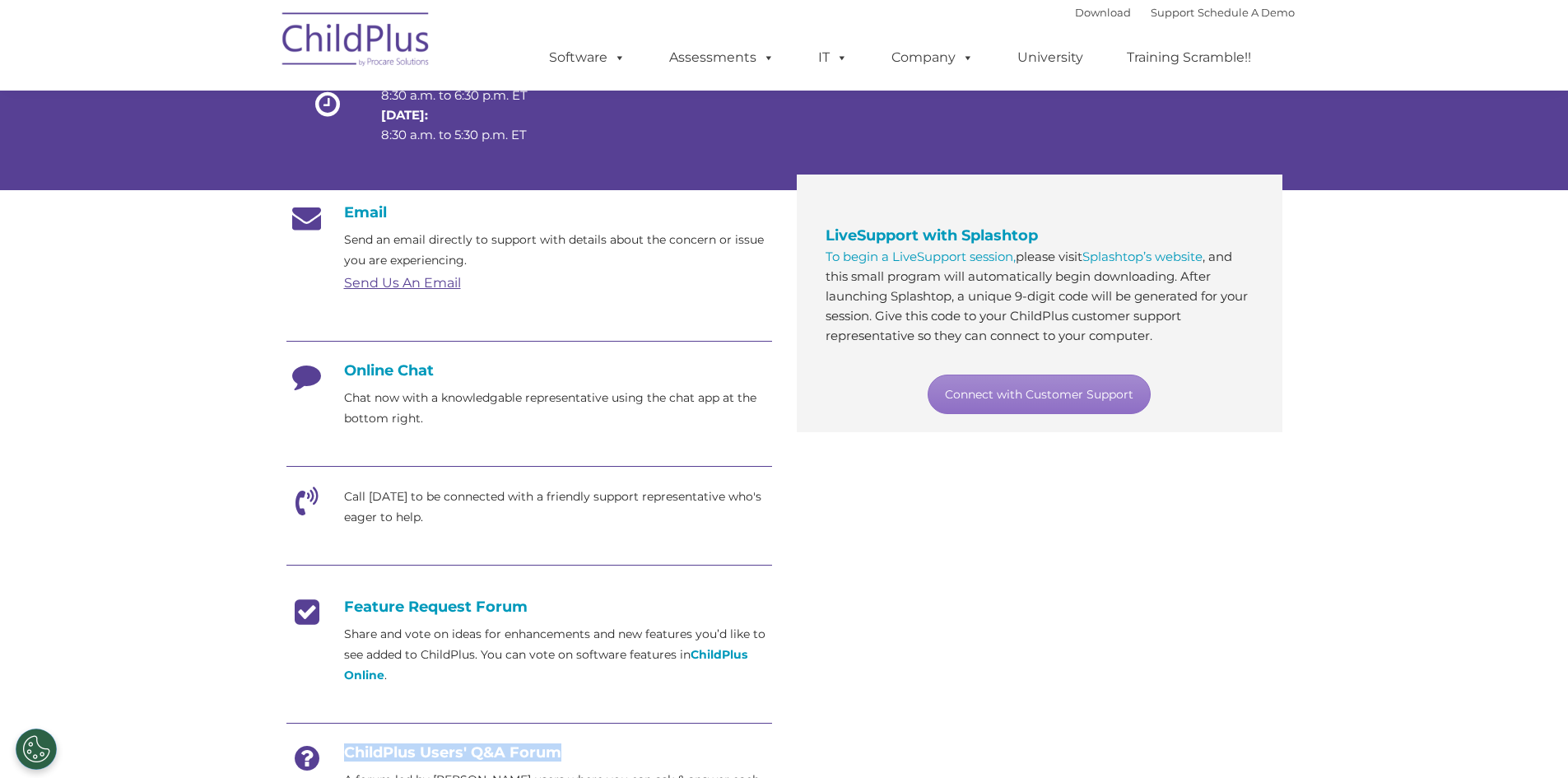 scroll, scrollTop: 0, scrollLeft: 0, axis: both 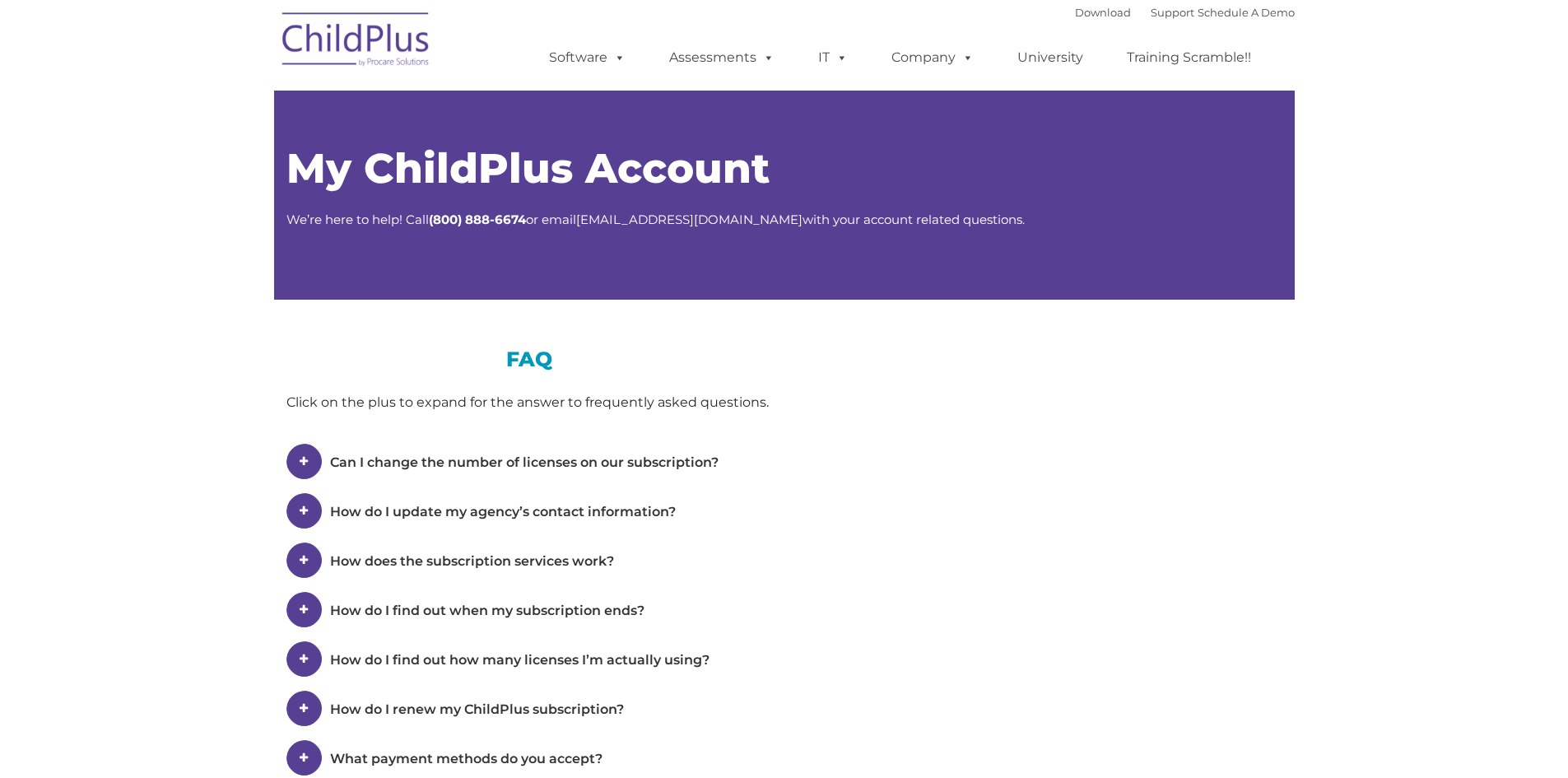type on "" 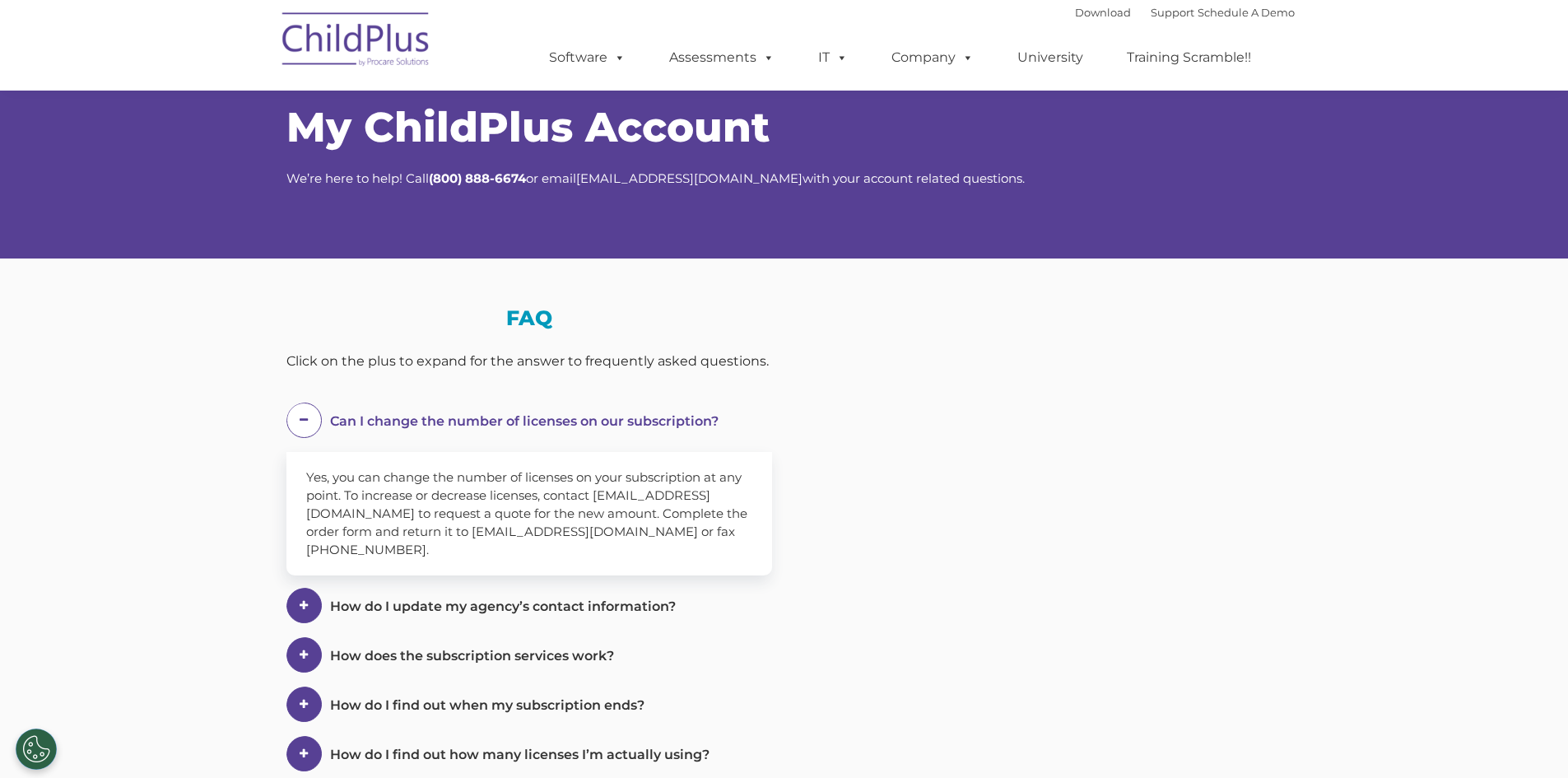 scroll, scrollTop: 0, scrollLeft: 0, axis: both 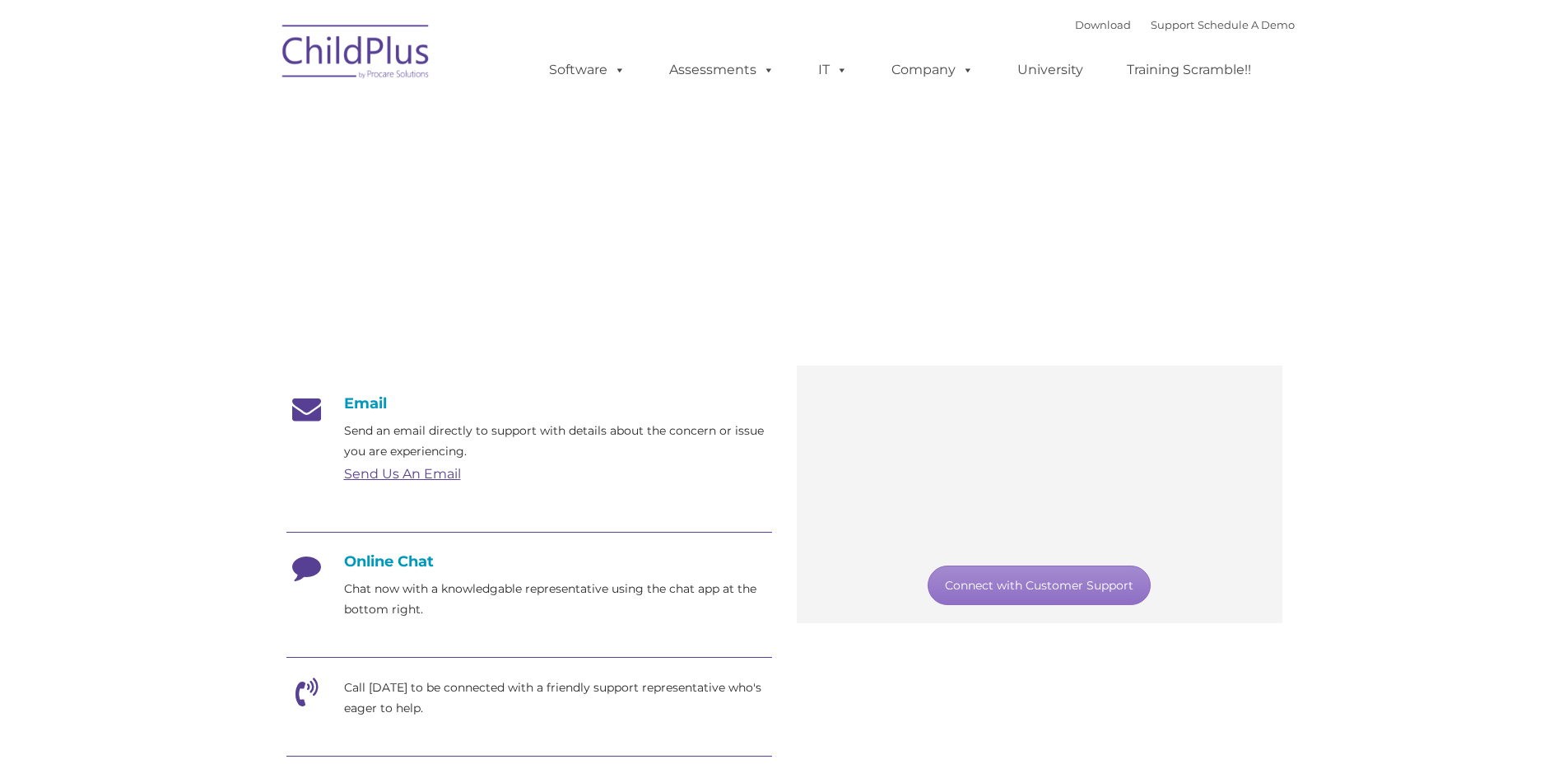 type on "" 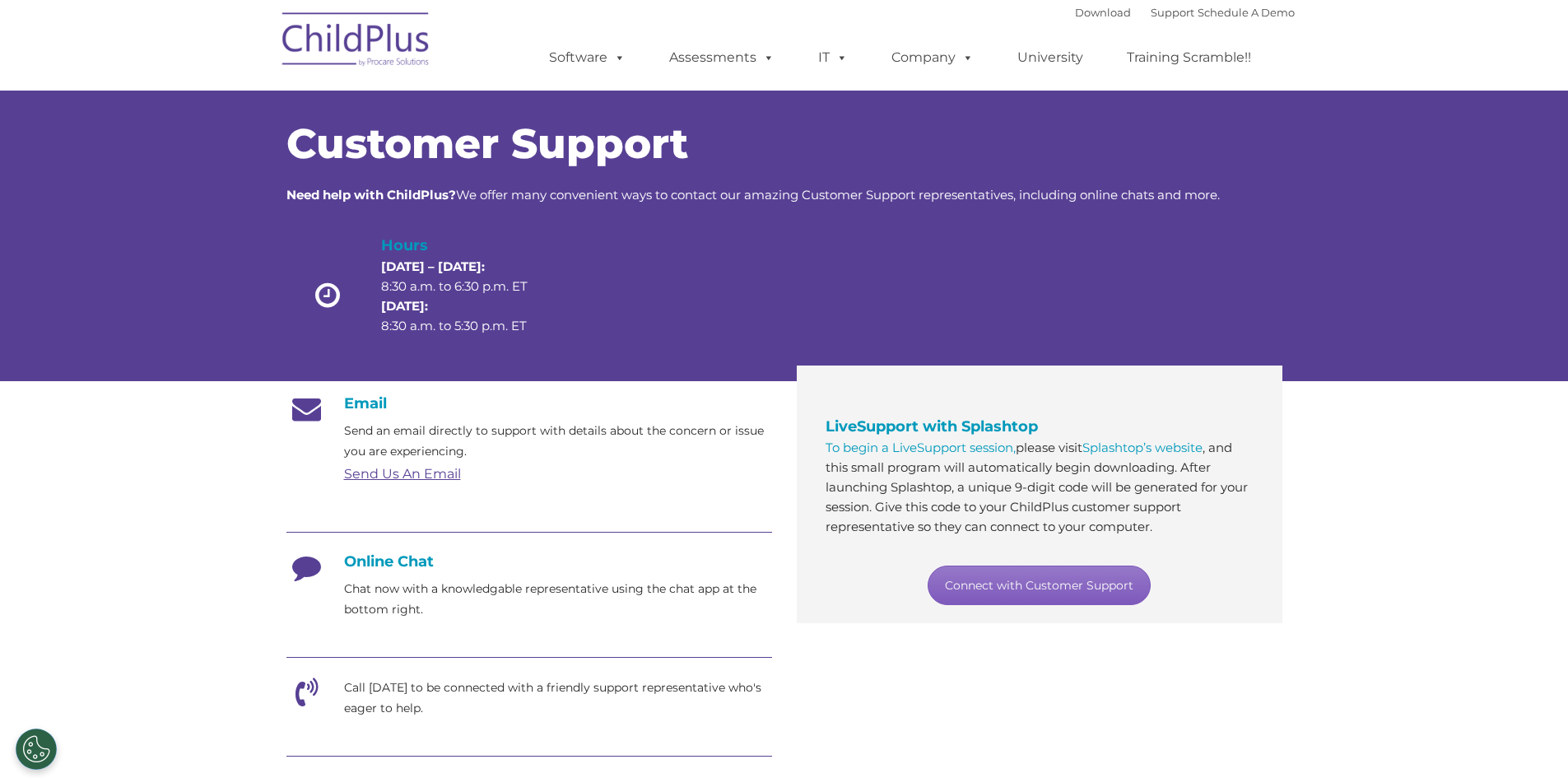 click on "Connect with Customer Support" at bounding box center (1039, 585) 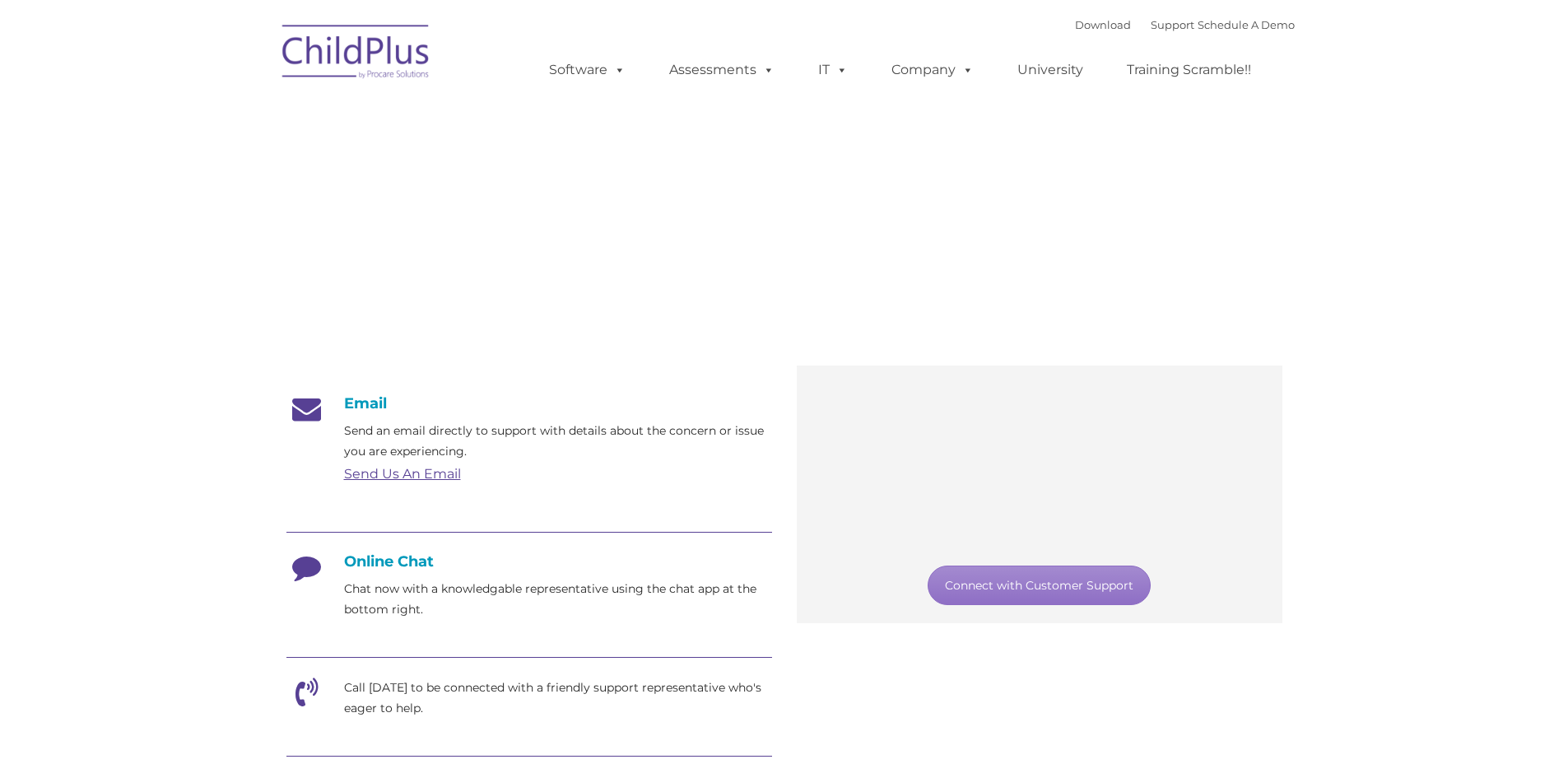 type on "" 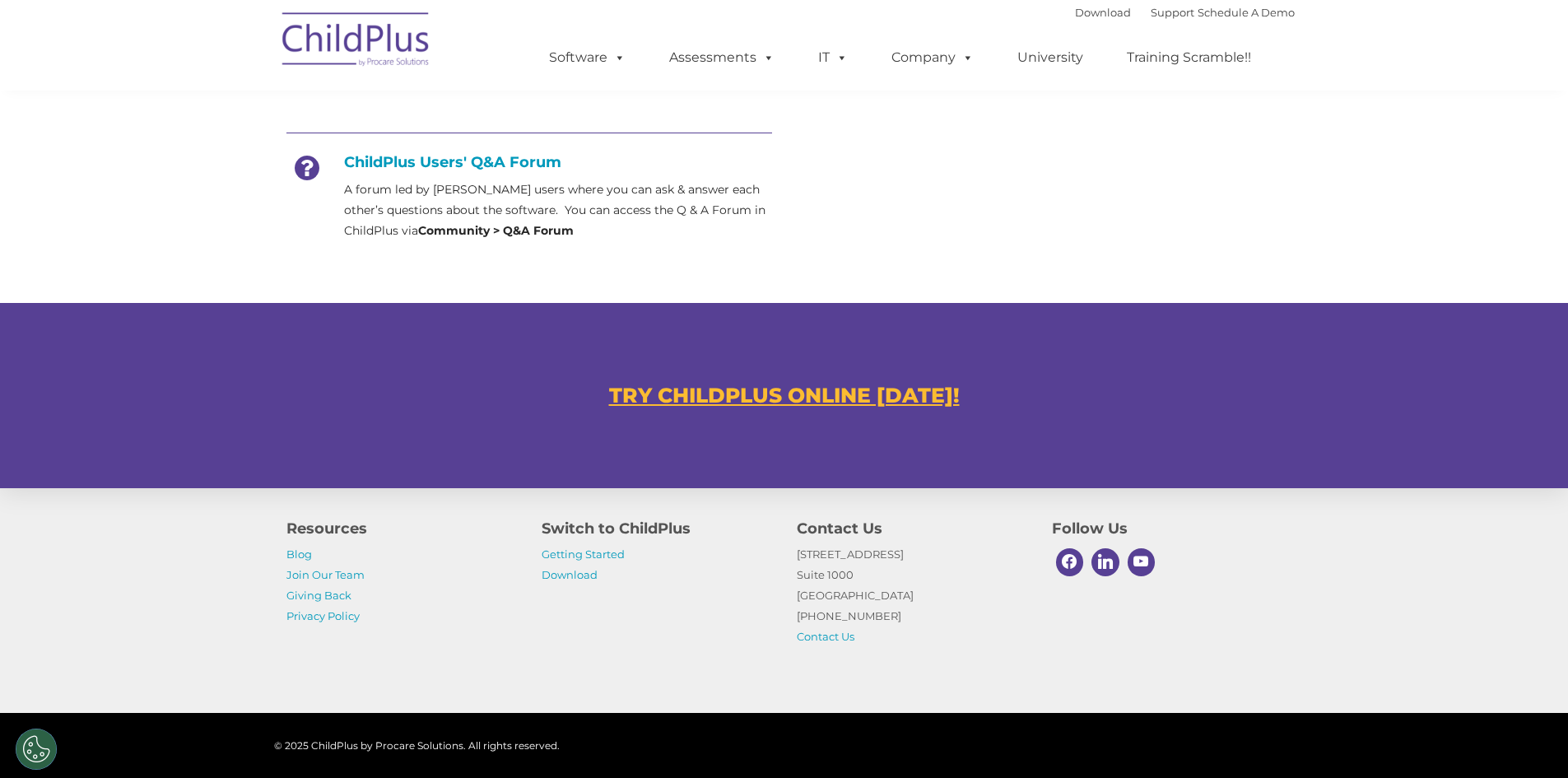 scroll, scrollTop: 843, scrollLeft: 0, axis: vertical 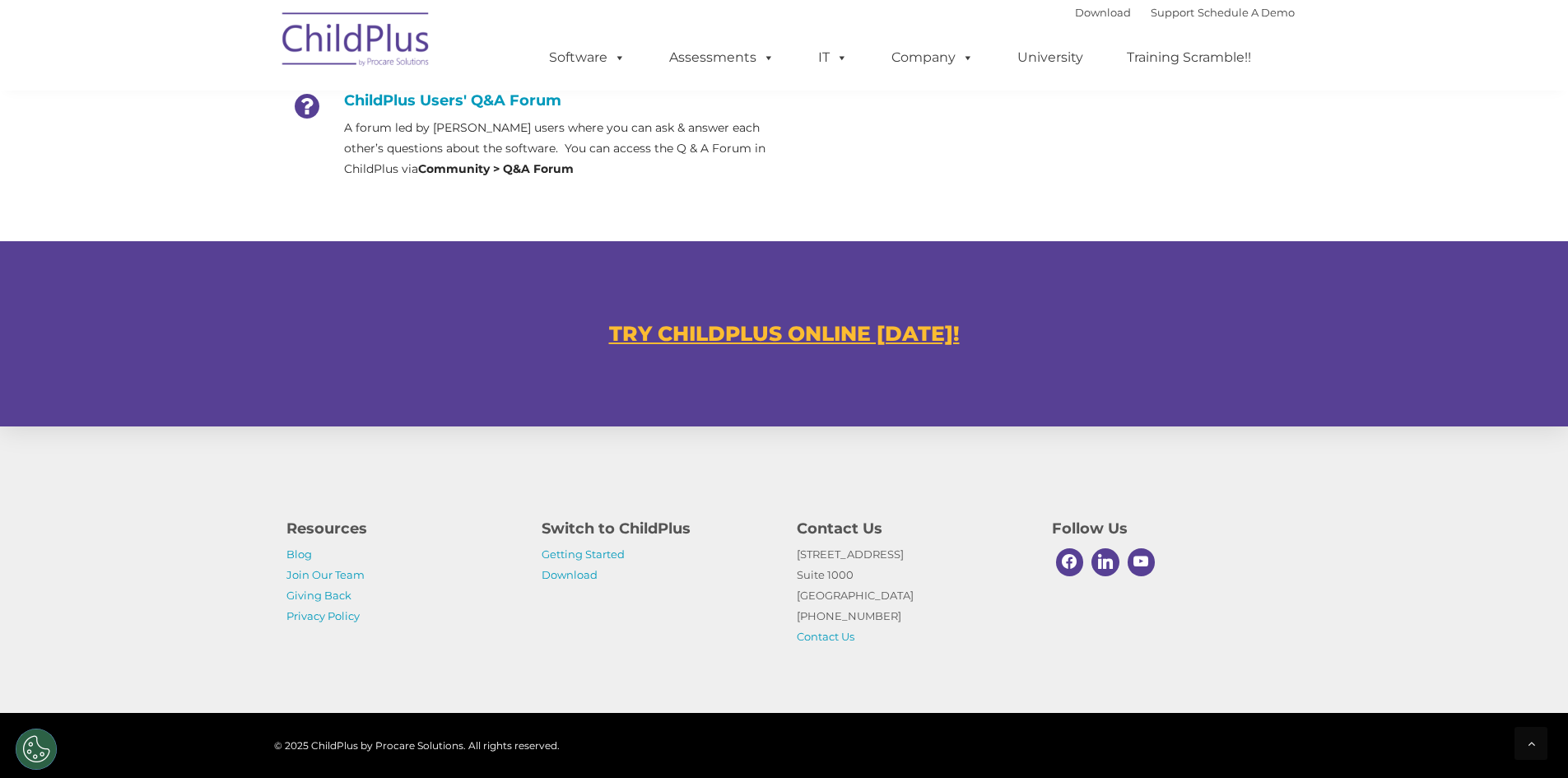 click on "Email Send an email directly to support with details about the concern or issue you are experiencing.
Send Us An Email
Online Chat Chat now with a knowledgable representative using the chat app at the bottom right.
Call today to be connected with a friendly support representative who's eager to help.
Feature Request Forum Share and vote on ideas for enhancements and new features you’d like to see added to ChildPlus. You can vote on software features in  ChildPlus Online .
ChildPlus Users' Q&A Forum A forum led by ChildPlus users where you can ask & answer each other’s questions about the software.  You can access the Q & A Forum in ChildPlus via  Community > Q&A Forum
LiveSupport with Splashtop
To begin a LiveSupport session,  please visit  Splashtop’s website
Connect with Customer Support" at bounding box center [784, -131] 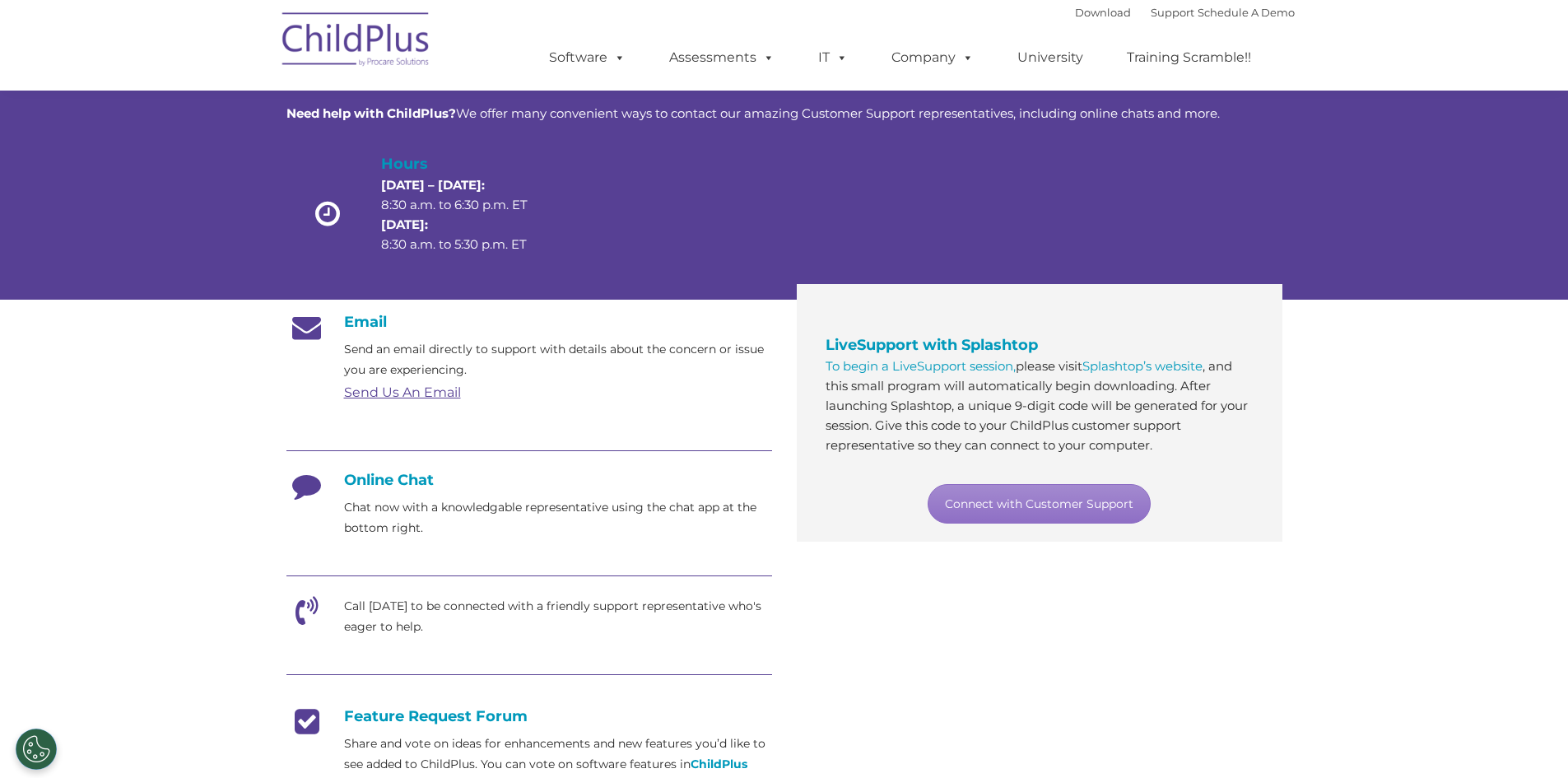 scroll, scrollTop: 82, scrollLeft: 0, axis: vertical 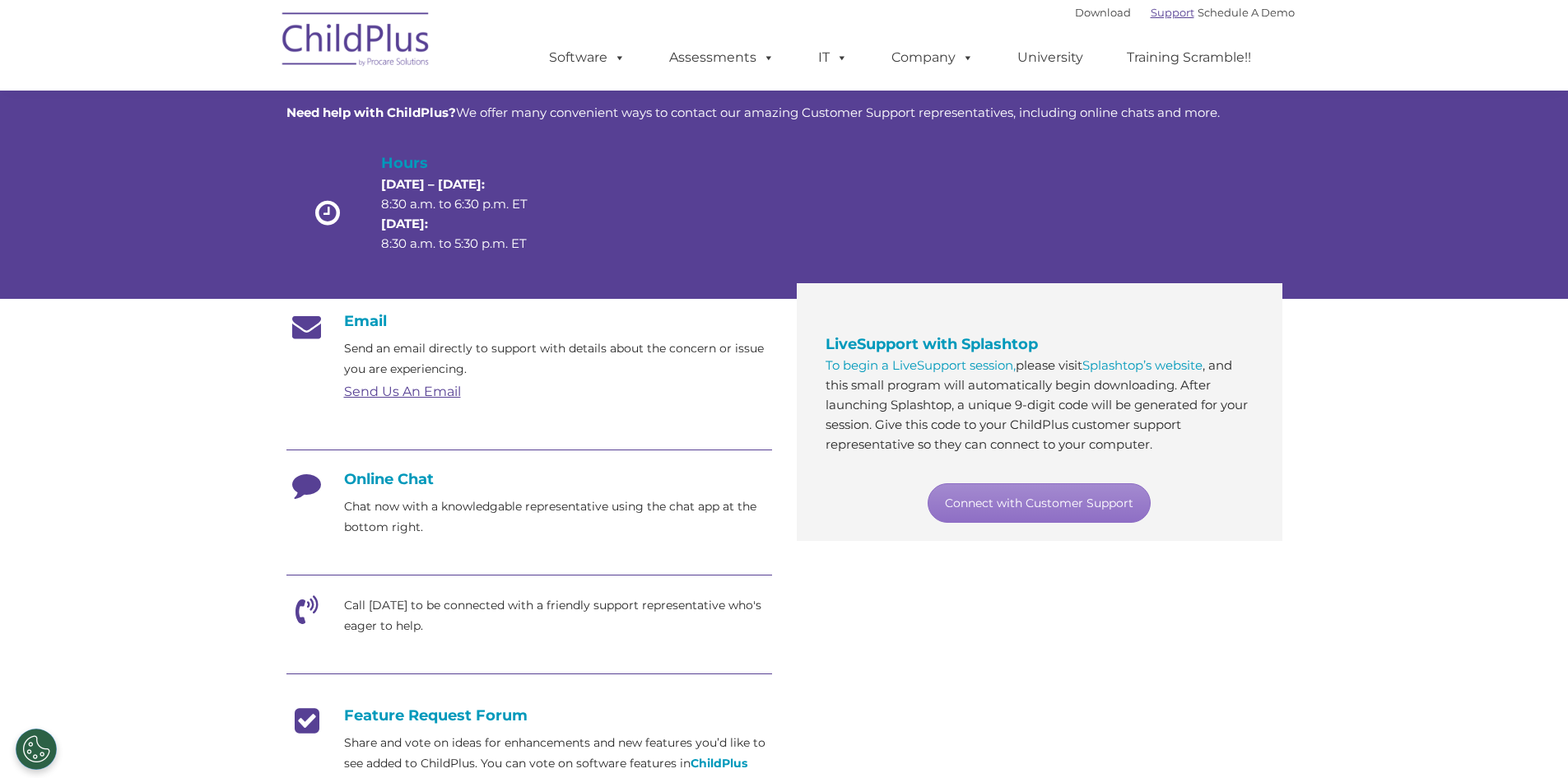 click on "Support" at bounding box center (1172, 12) 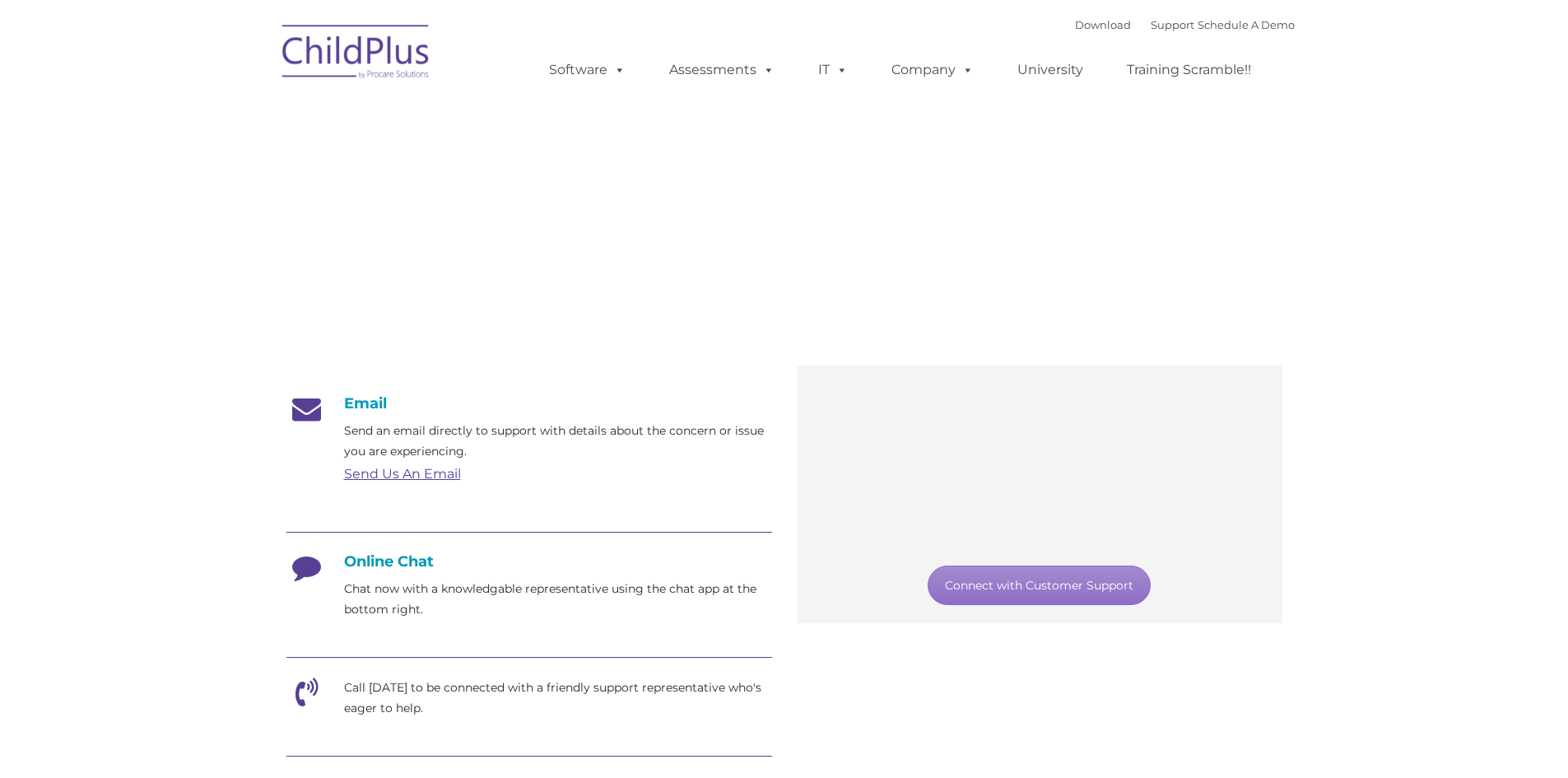 scroll, scrollTop: 0, scrollLeft: 0, axis: both 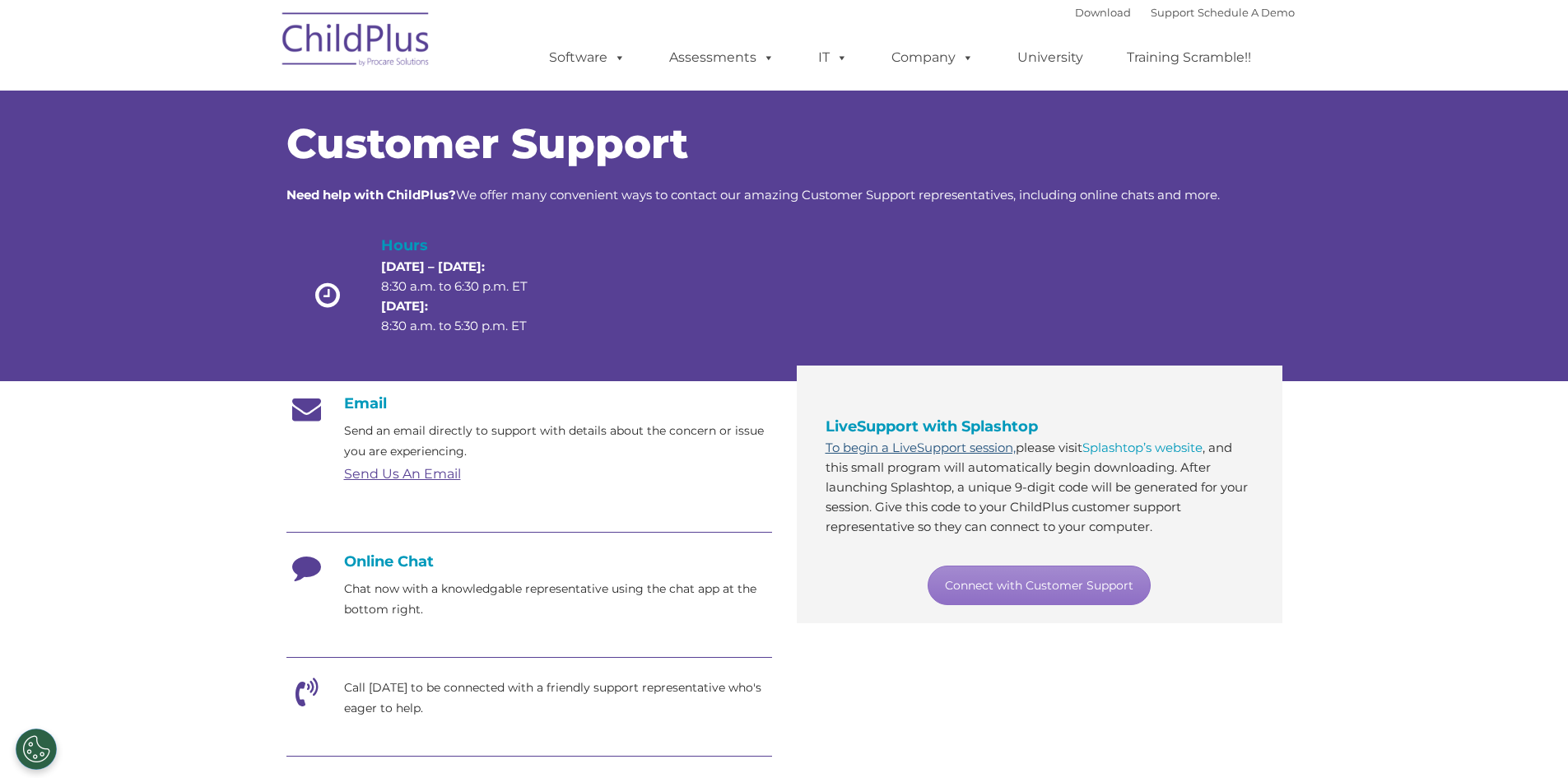 click on "To begin a LiveSupport session," at bounding box center (920, 447) 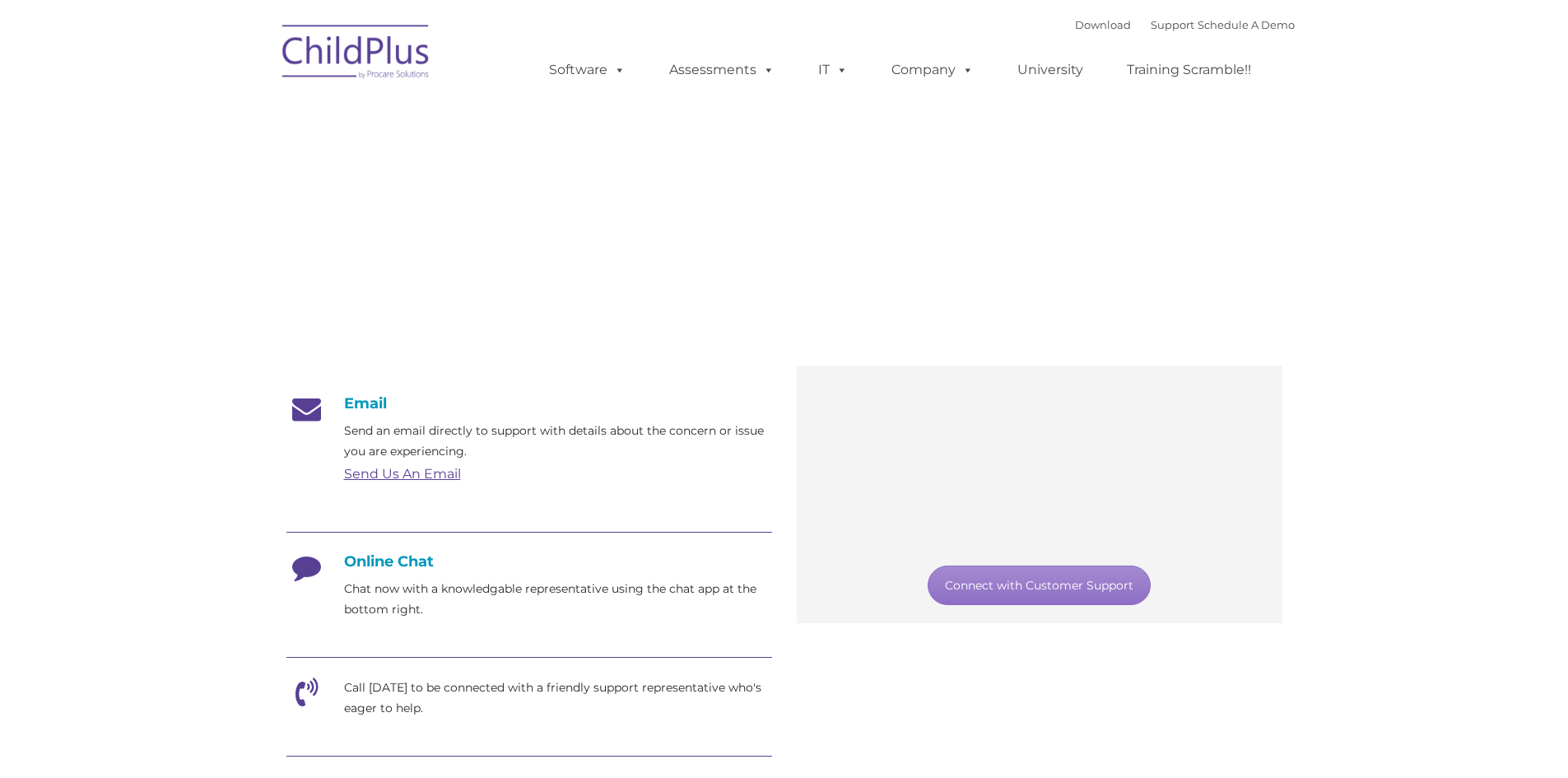 scroll, scrollTop: 0, scrollLeft: 0, axis: both 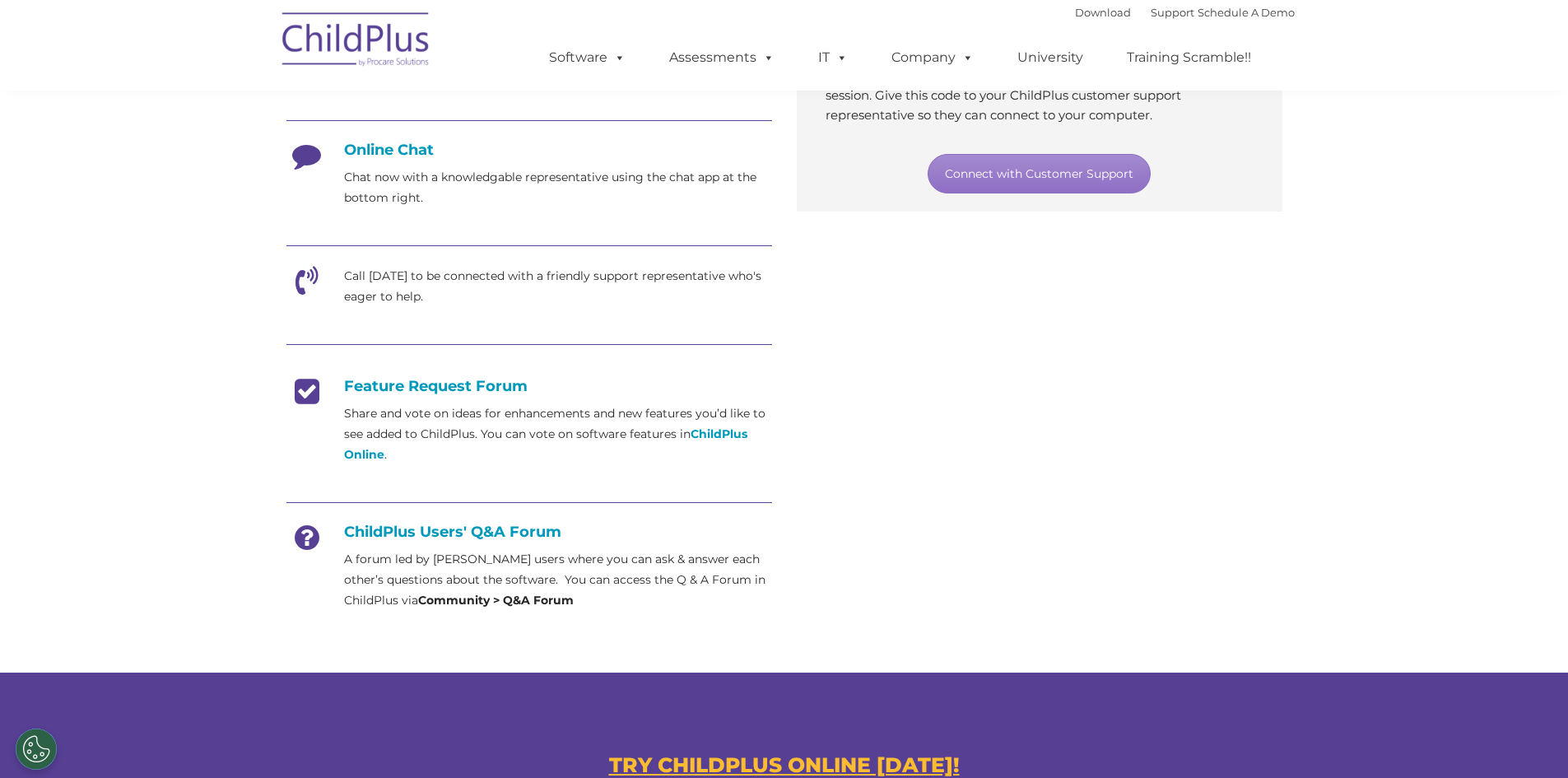 click on "Community > Q&A Forum" at bounding box center (496, 600) 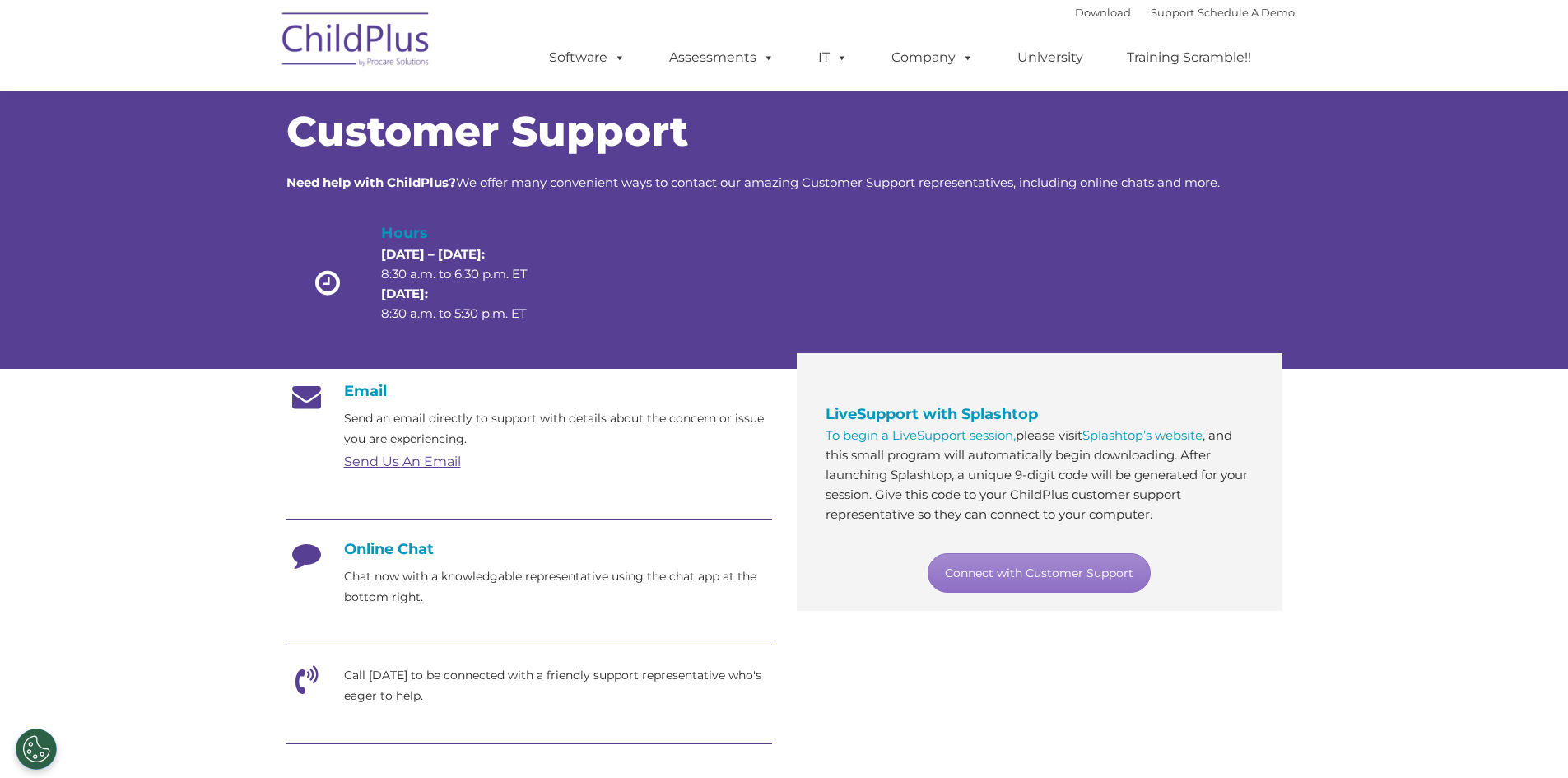 scroll, scrollTop: 0, scrollLeft: 0, axis: both 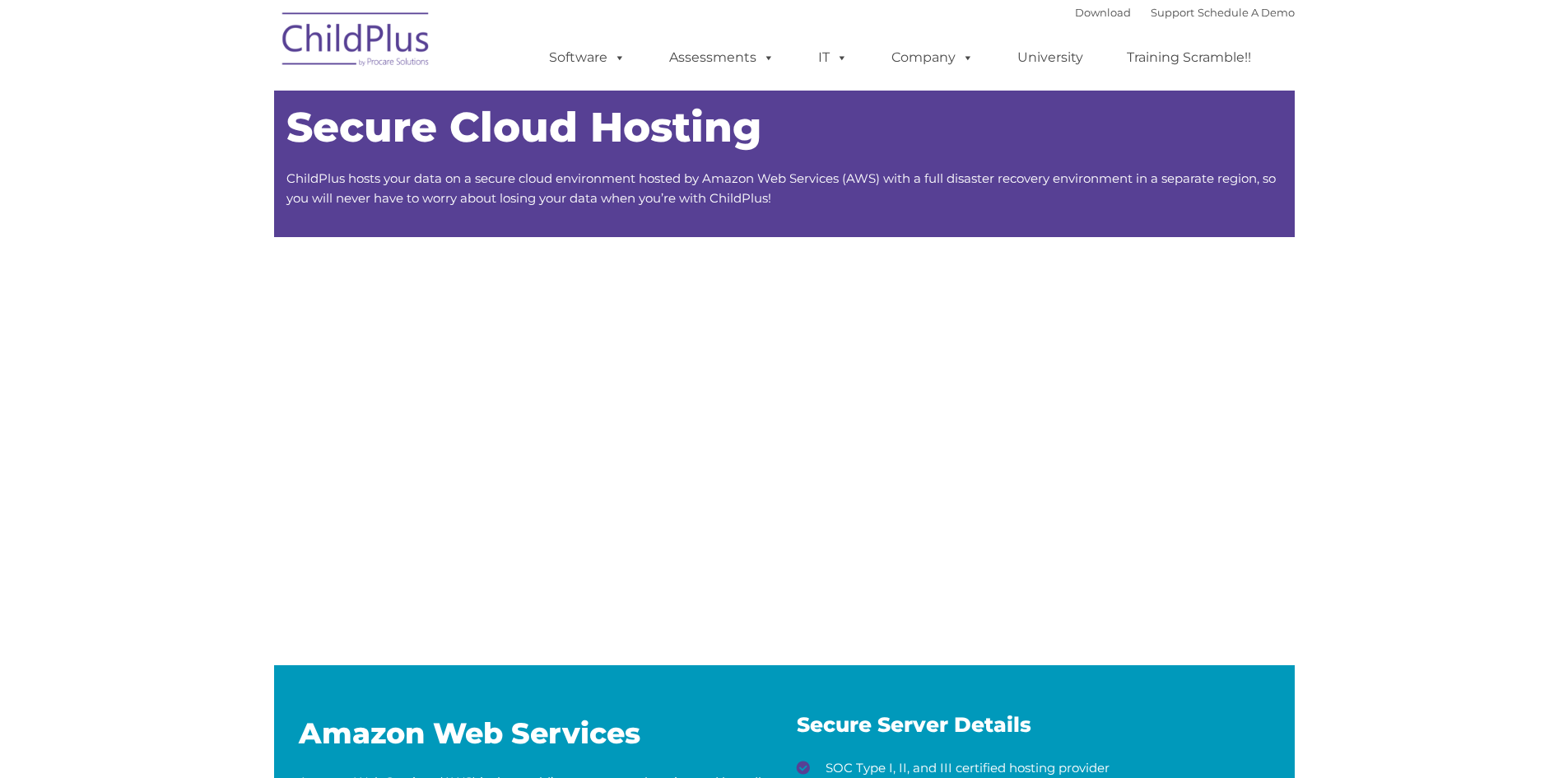 type on "" 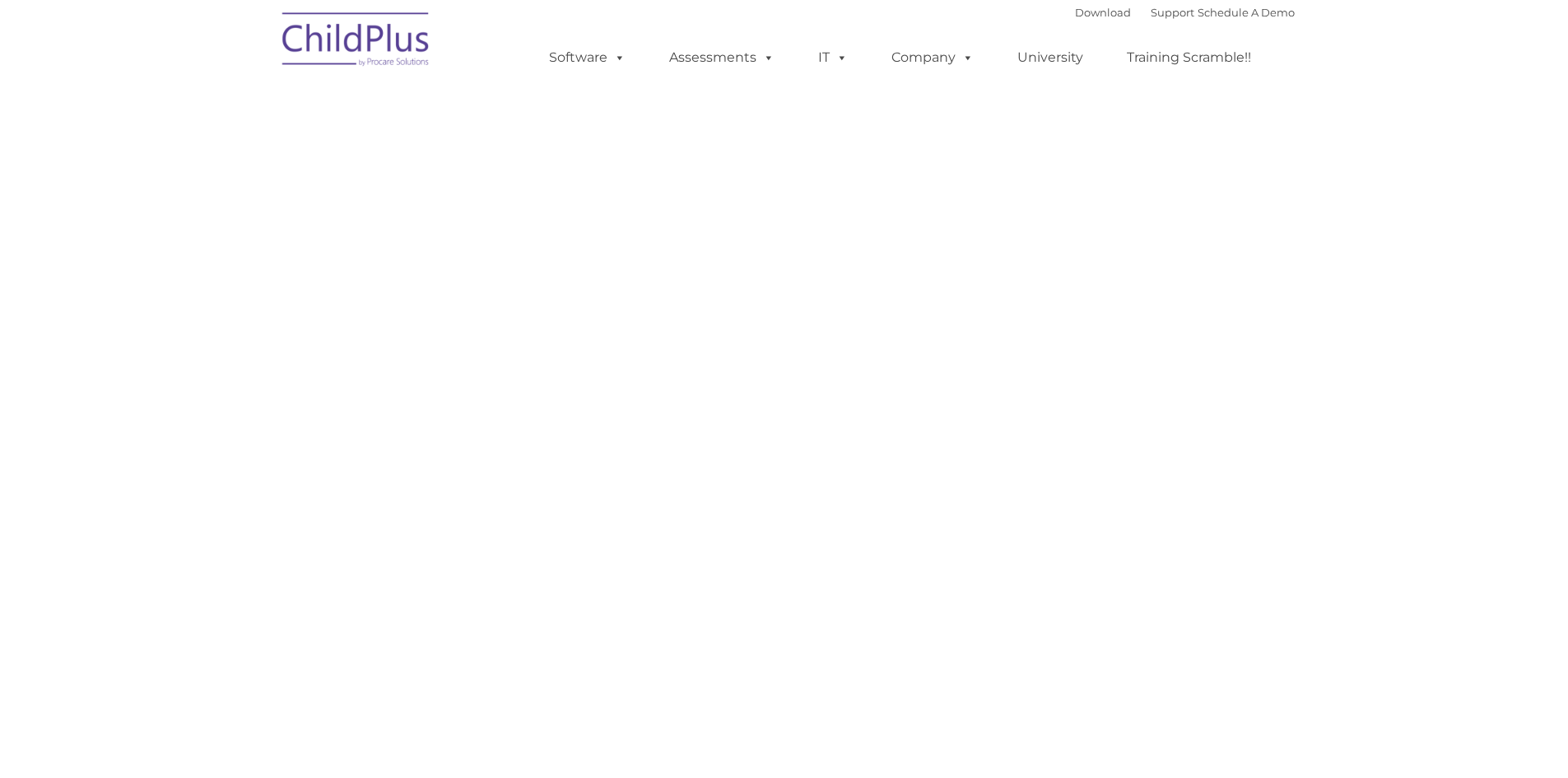 scroll, scrollTop: 0, scrollLeft: 0, axis: both 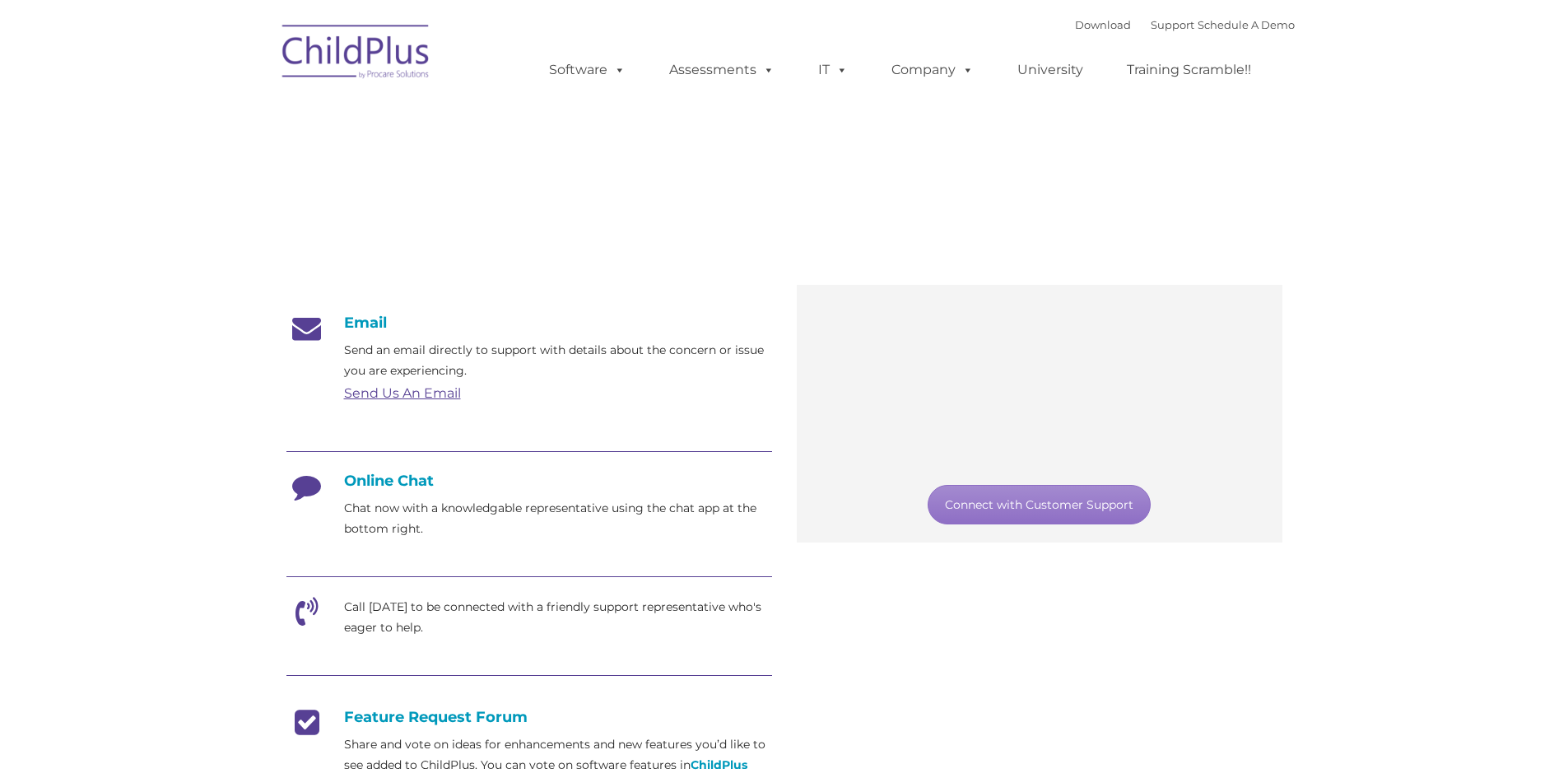 type on "" 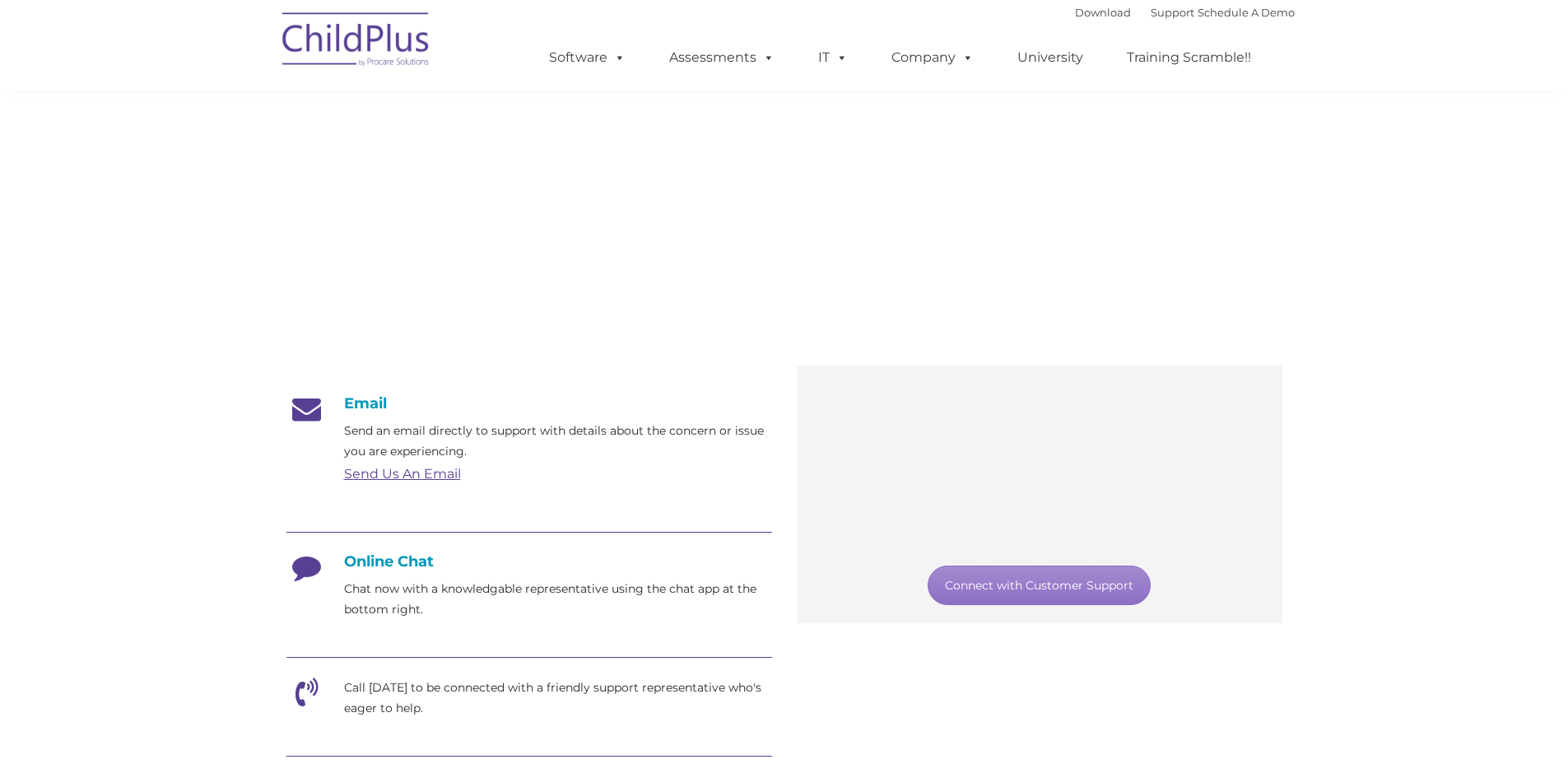 scroll, scrollTop: 82, scrollLeft: 0, axis: vertical 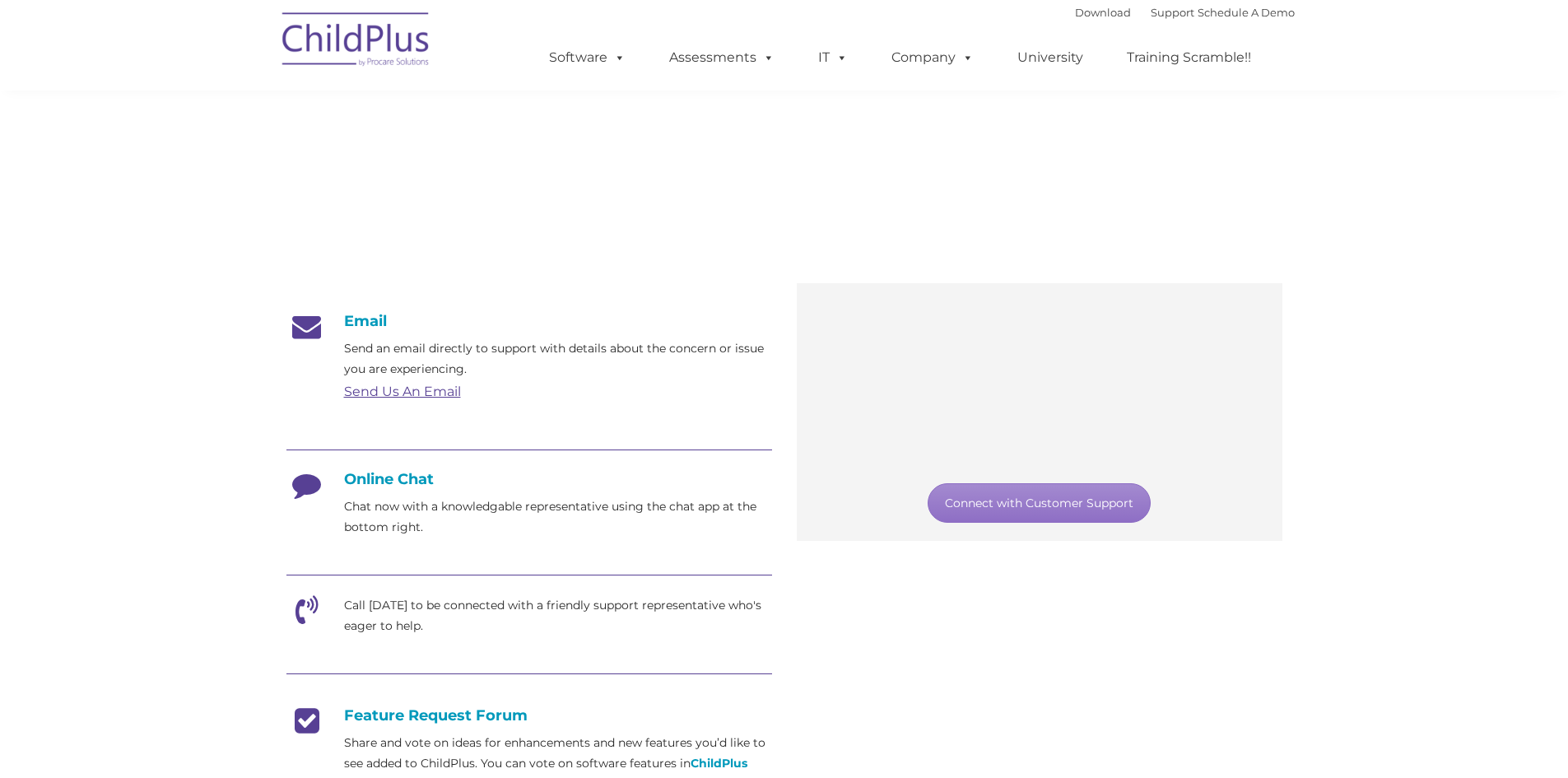 type on "" 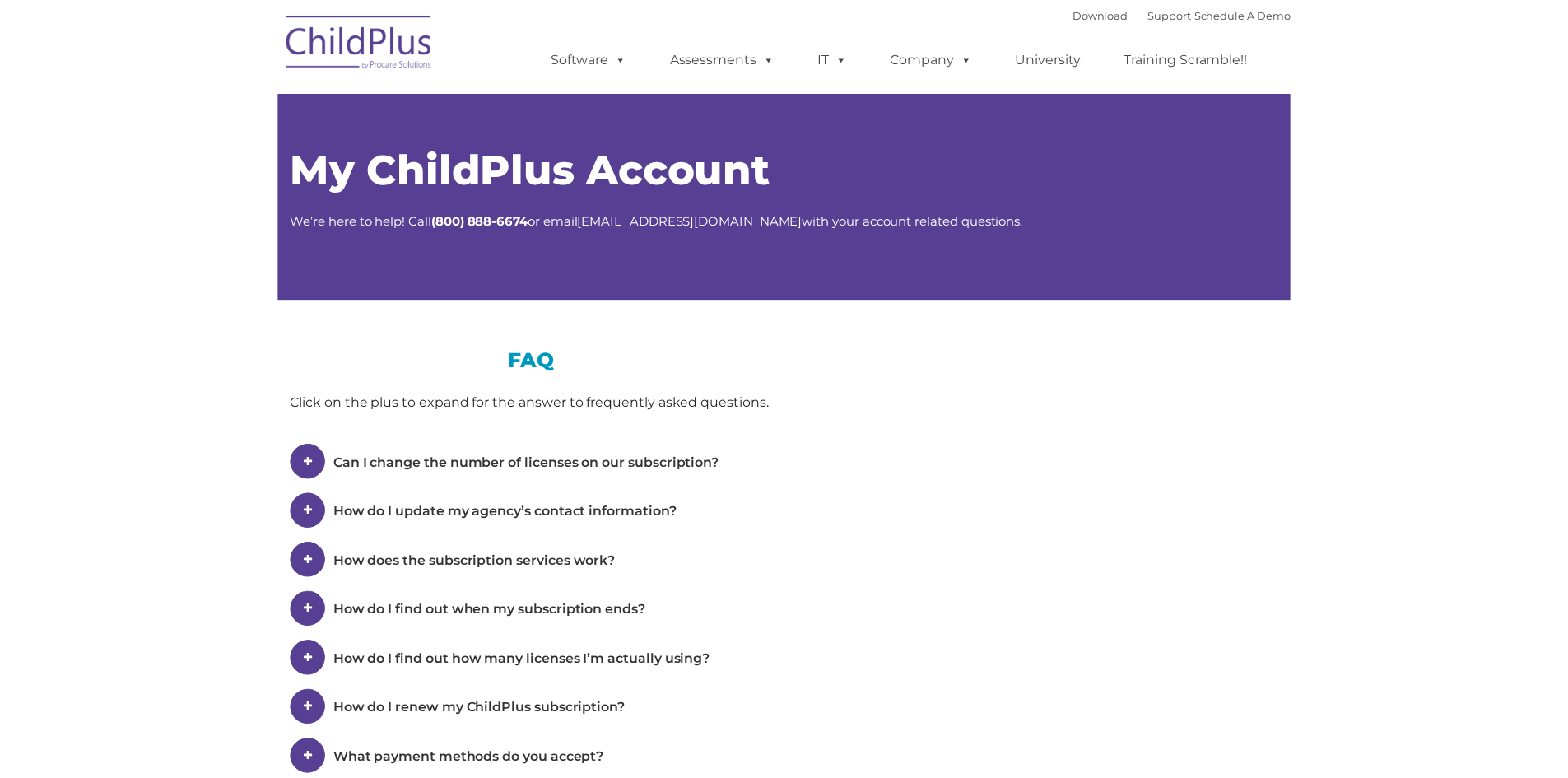 scroll, scrollTop: 0, scrollLeft: 0, axis: both 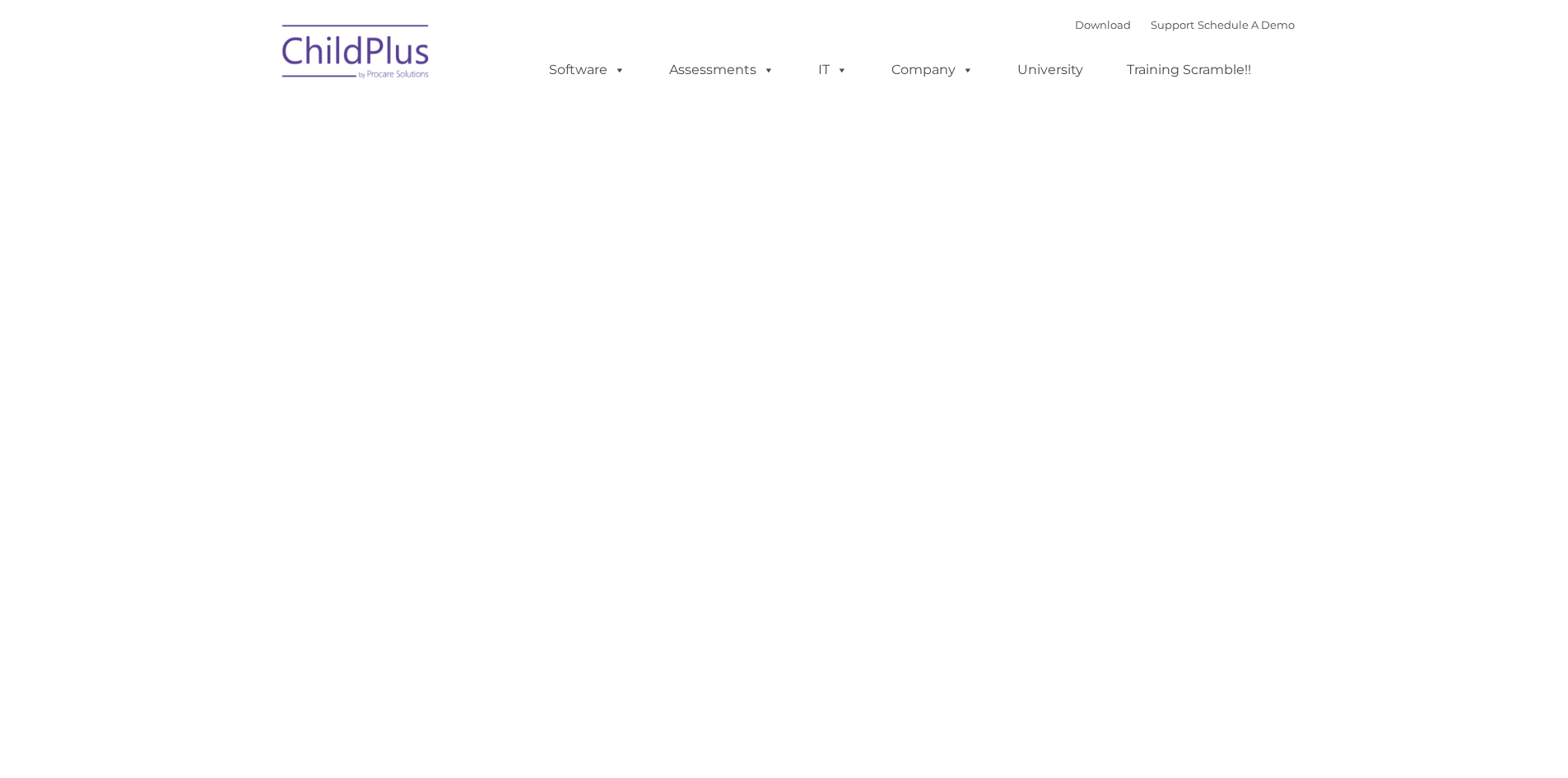 type on "" 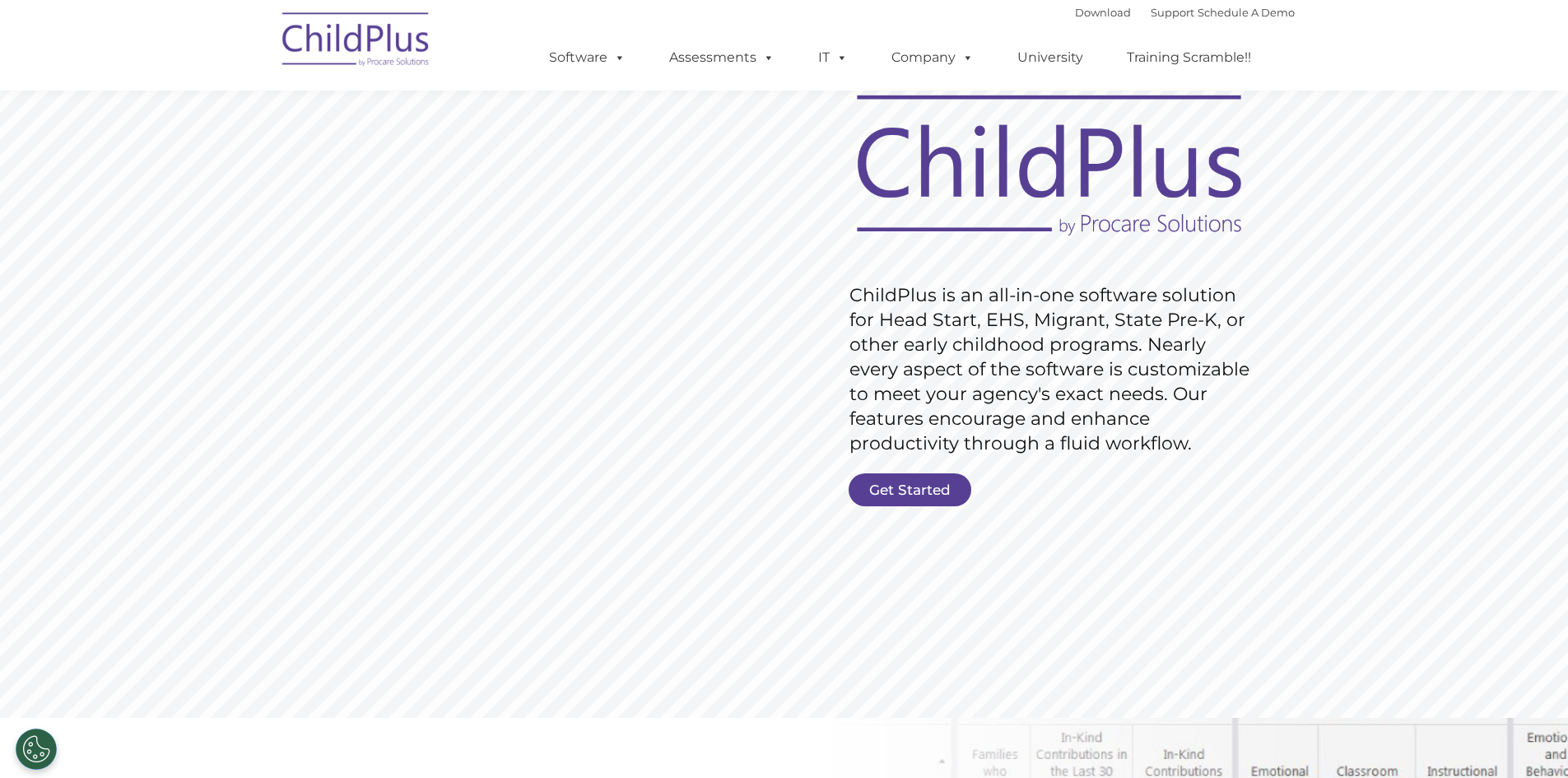 scroll, scrollTop: 82, scrollLeft: 0, axis: vertical 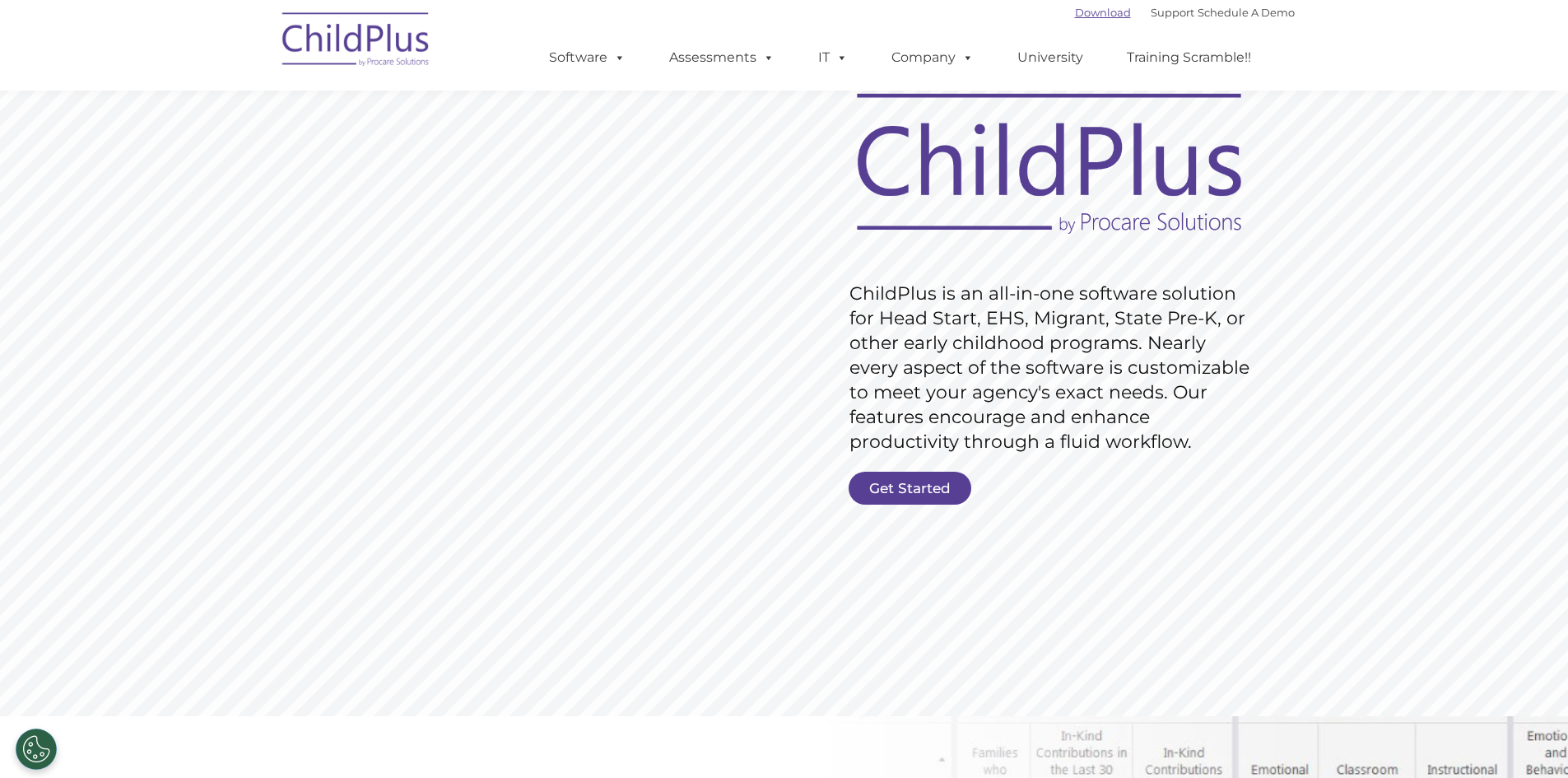 click on "Download" at bounding box center [1103, 12] 